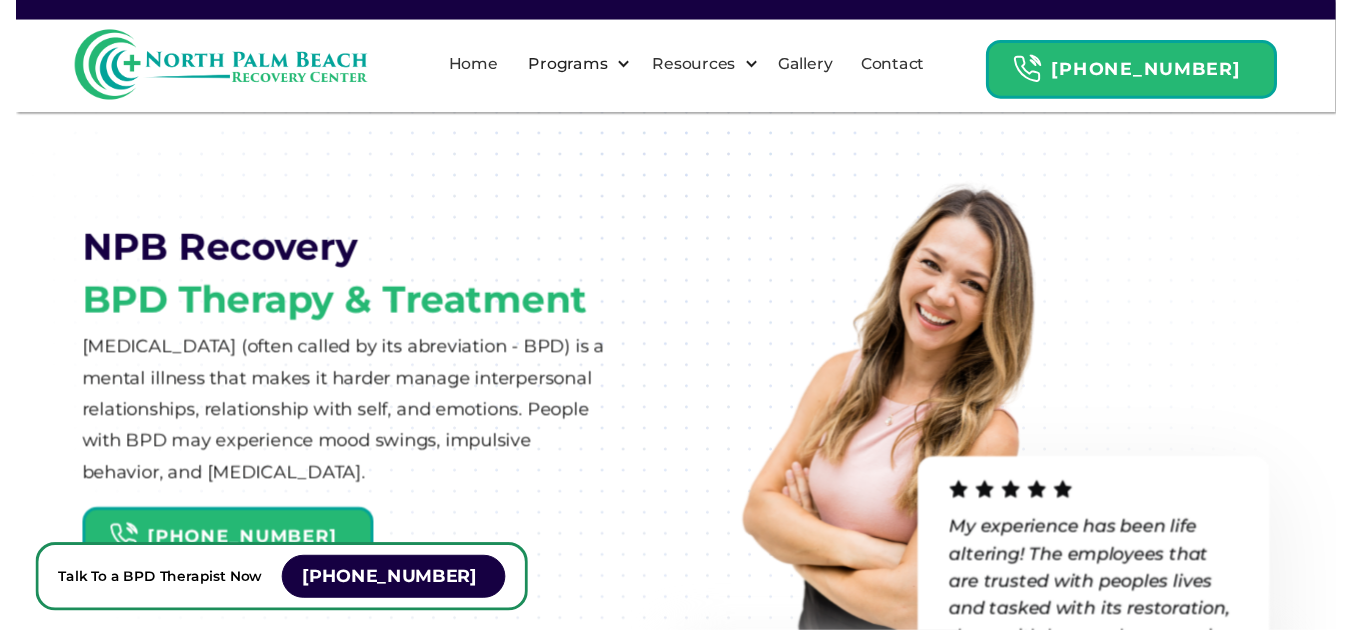 scroll, scrollTop: 0, scrollLeft: 0, axis: both 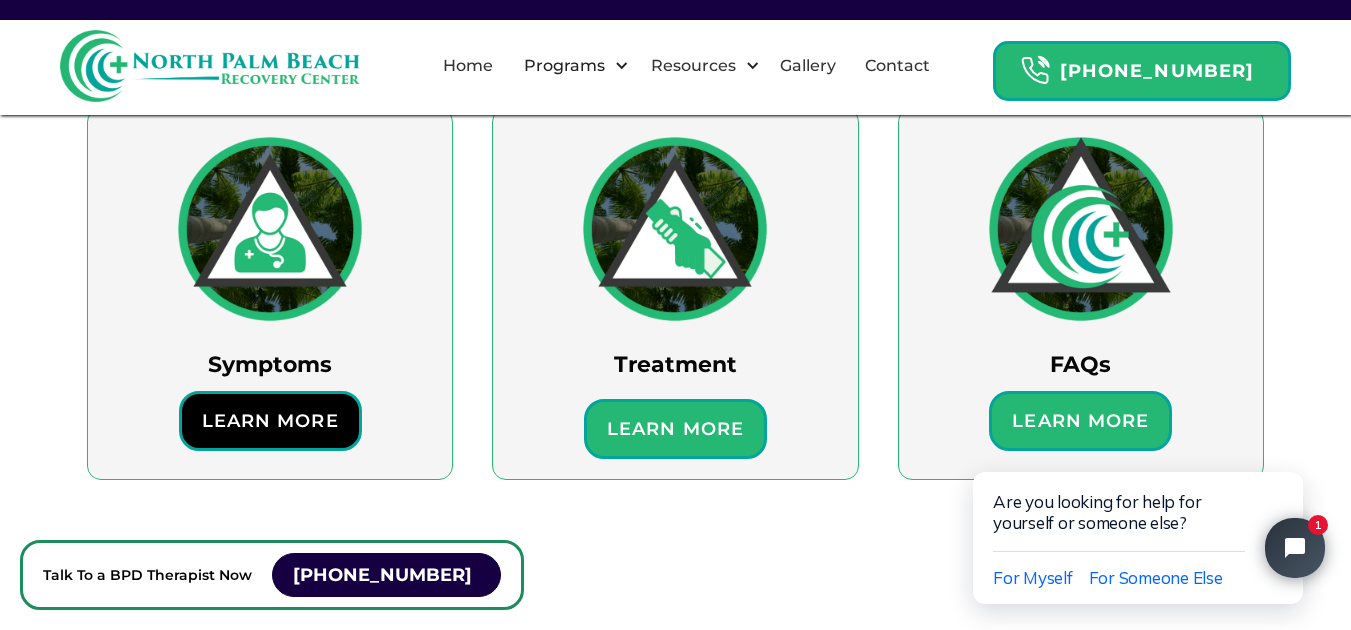 click on "Learn More" at bounding box center (270, 421) 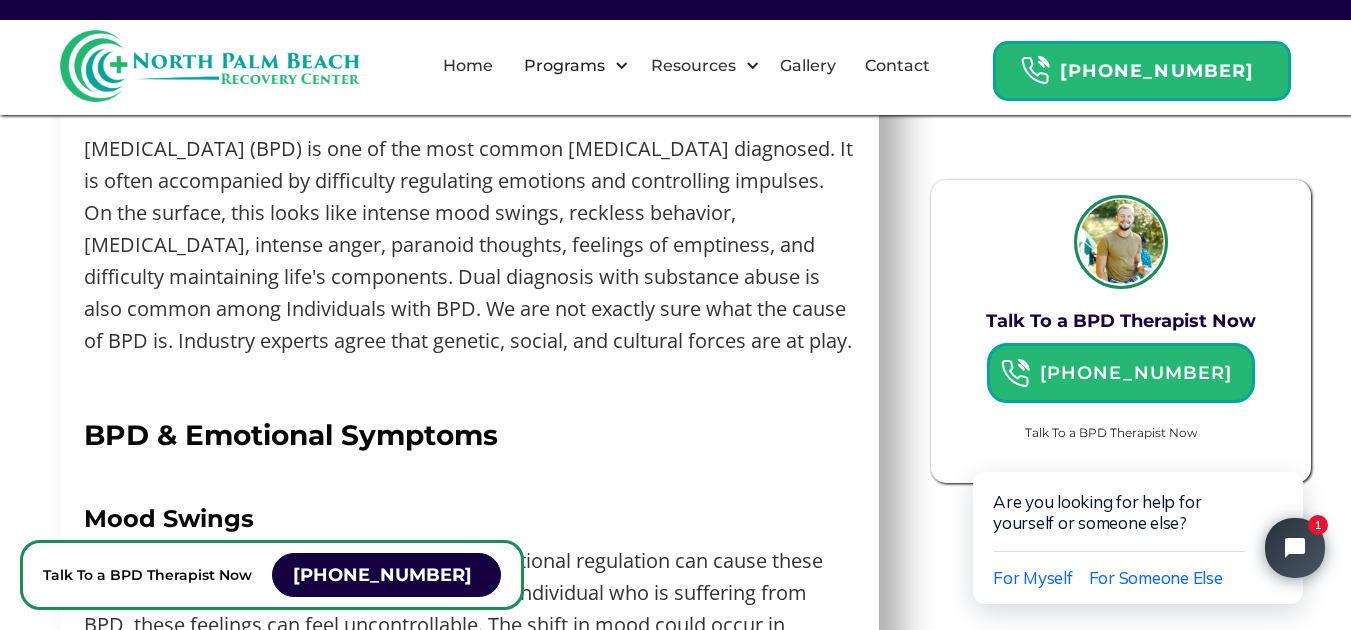scroll, scrollTop: 1932, scrollLeft: 0, axis: vertical 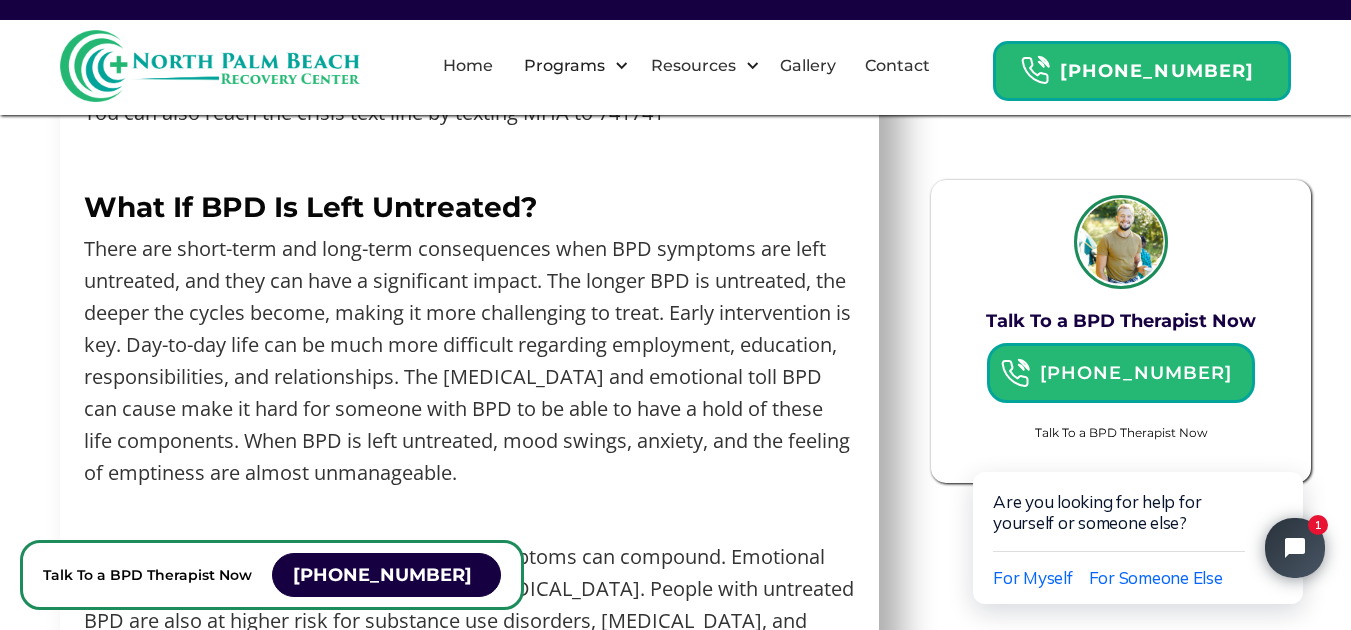click on "[MEDICAL_DATA] (BPD) is one of the most common [MEDICAL_DATA] diagnosed. It is often accompanied by difficulty regulating emotions and controlling impulses. On the surface, this looks like intense mood swings, reckless behavior, [MEDICAL_DATA], intense anger, paranoid thoughts, feelings of emptiness, and difficulty maintaining life's components. Dual diagnosis with substance abuse is also common among Individuals with BPD. We are not exactly sure what the cause of BPD is. Industry experts agree that genetic, social, and cultural forces are at play.  ‍ BPD & Emotional Symptoms ‍ Mood Swings Mood swings are a core symptom of BPD. Emotional regulation can cause these intense and rapidly changing emotions. To the individual who is suffering from BPD, these feelings can feel uncontrollable. The shift in mood could occur in minutes or hours and range from euphoria to despair. ‍ Abandonment  ‍ Feelings of Emptiness ‍ BPD & Relationships Symptoms ‍ ‍ BPD & Idealization ‍ ‍ ‍" at bounding box center [469, -1363] 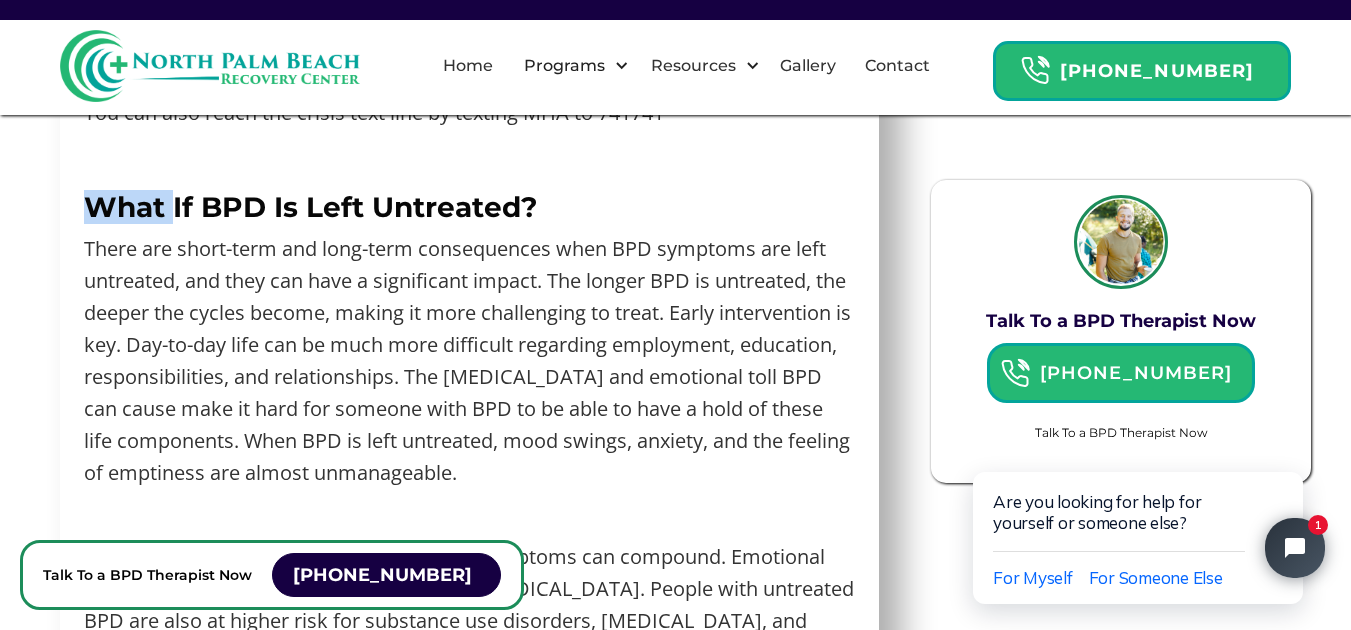 click on "[MEDICAL_DATA] (BPD) is one of the most common [MEDICAL_DATA] diagnosed. It is often accompanied by difficulty regulating emotions and controlling impulses. On the surface, this looks like intense mood swings, reckless behavior, [MEDICAL_DATA], intense anger, paranoid thoughts, feelings of emptiness, and difficulty maintaining life's components. Dual diagnosis with substance abuse is also common among Individuals with BPD. We are not exactly sure what the cause of BPD is. Industry experts agree that genetic, social, and cultural forces are at play.  ‍ BPD & Emotional Symptoms ‍ Mood Swings Mood swings are a core symptom of BPD. Emotional regulation can cause these intense and rapidly changing emotions. To the individual who is suffering from BPD, these feelings can feel uncontrollable. The shift in mood could occur in minutes or hours and range from euphoria to despair. ‍ Abandonment  ‍ Feelings of Emptiness ‍ BPD & Relationships Symptoms ‍ ‍ BPD & Idealization ‍ ‍ ‍" at bounding box center [469, -1363] 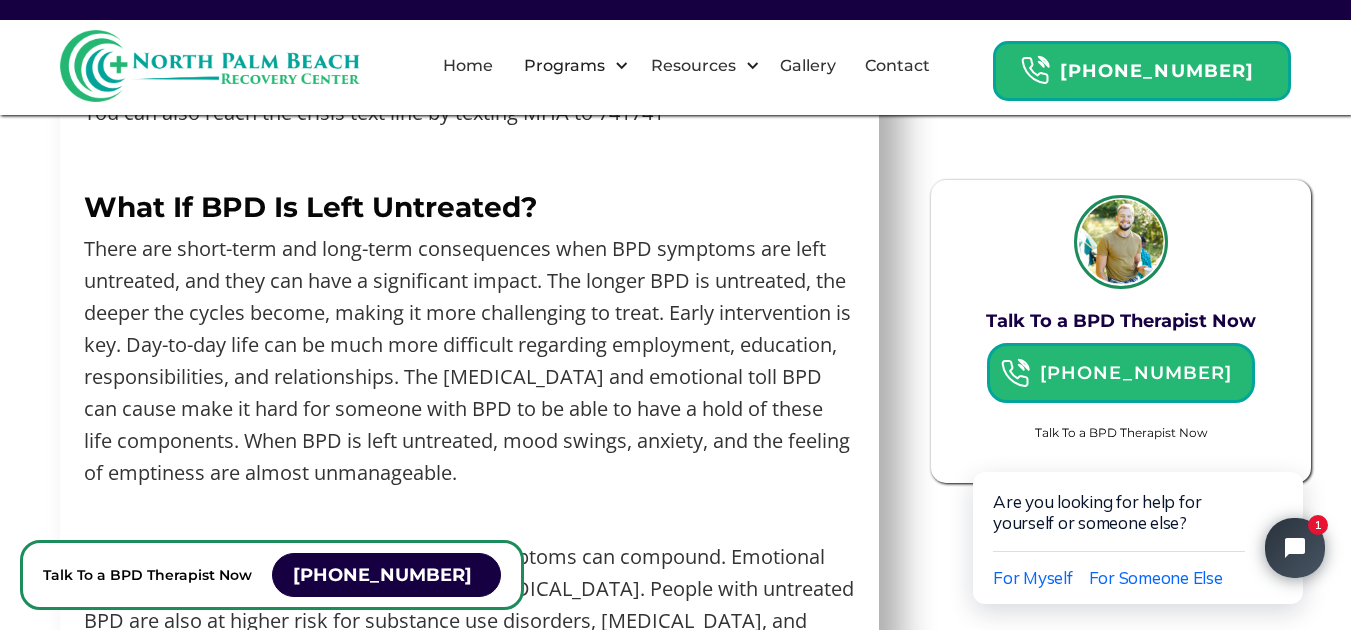click on "What If BPD Is Left Untreated?" at bounding box center [310, 207] 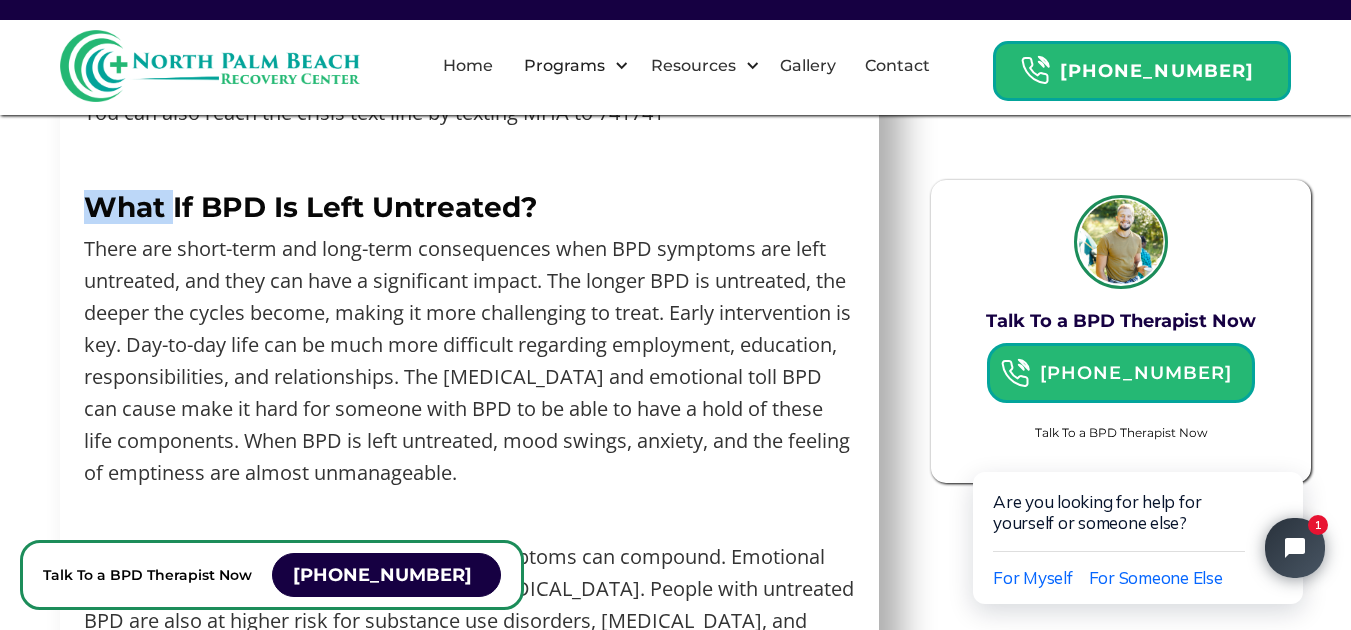 click on "What If BPD Is Left Untreated?" at bounding box center [310, 207] 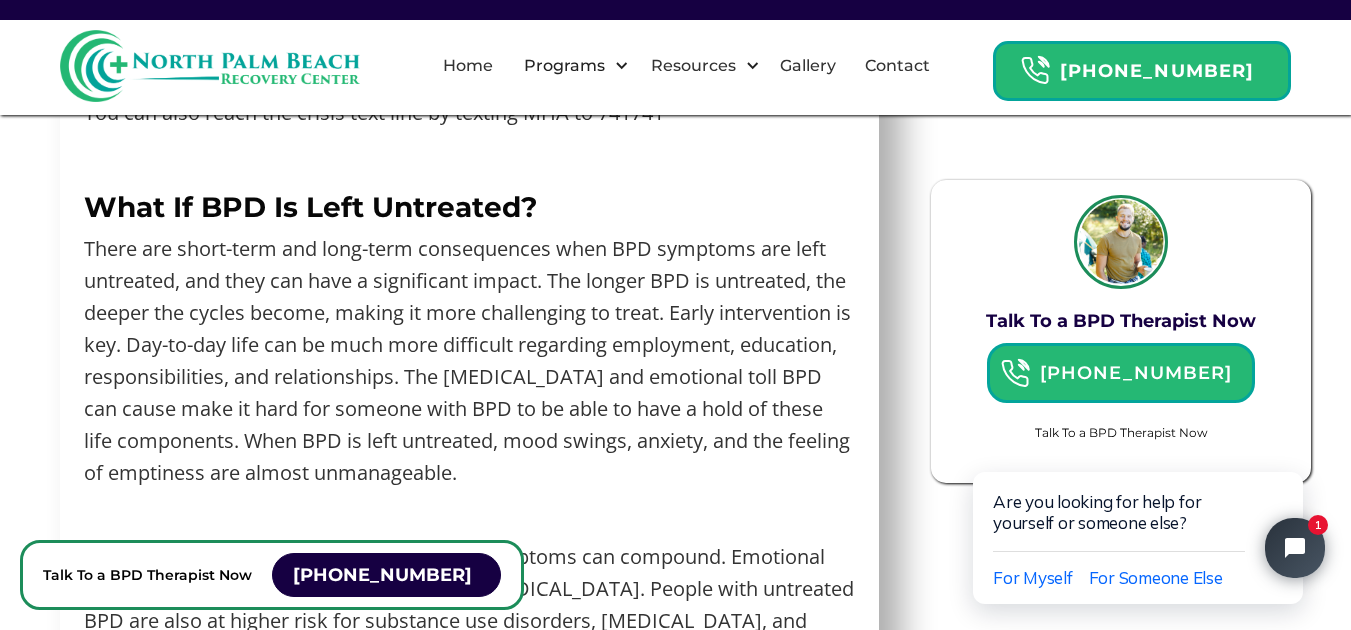 click on "What If BPD Is Left Untreated?" at bounding box center (310, 207) 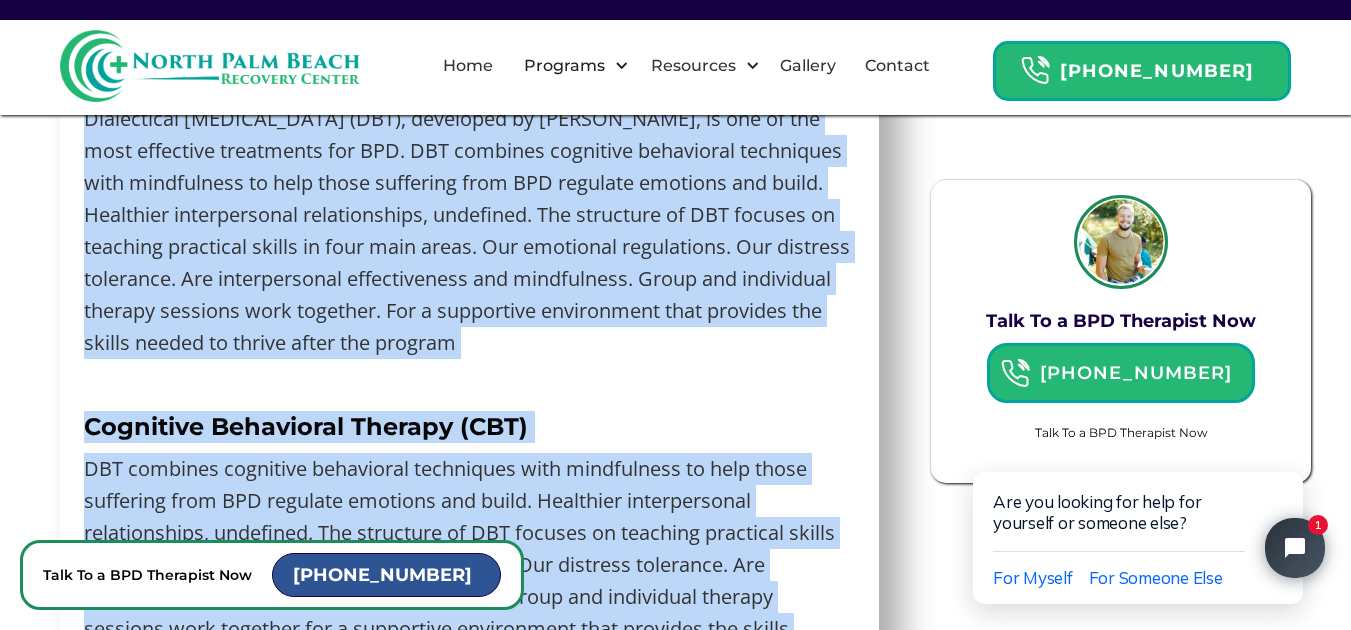 scroll, scrollTop: 8295, scrollLeft: 0, axis: vertical 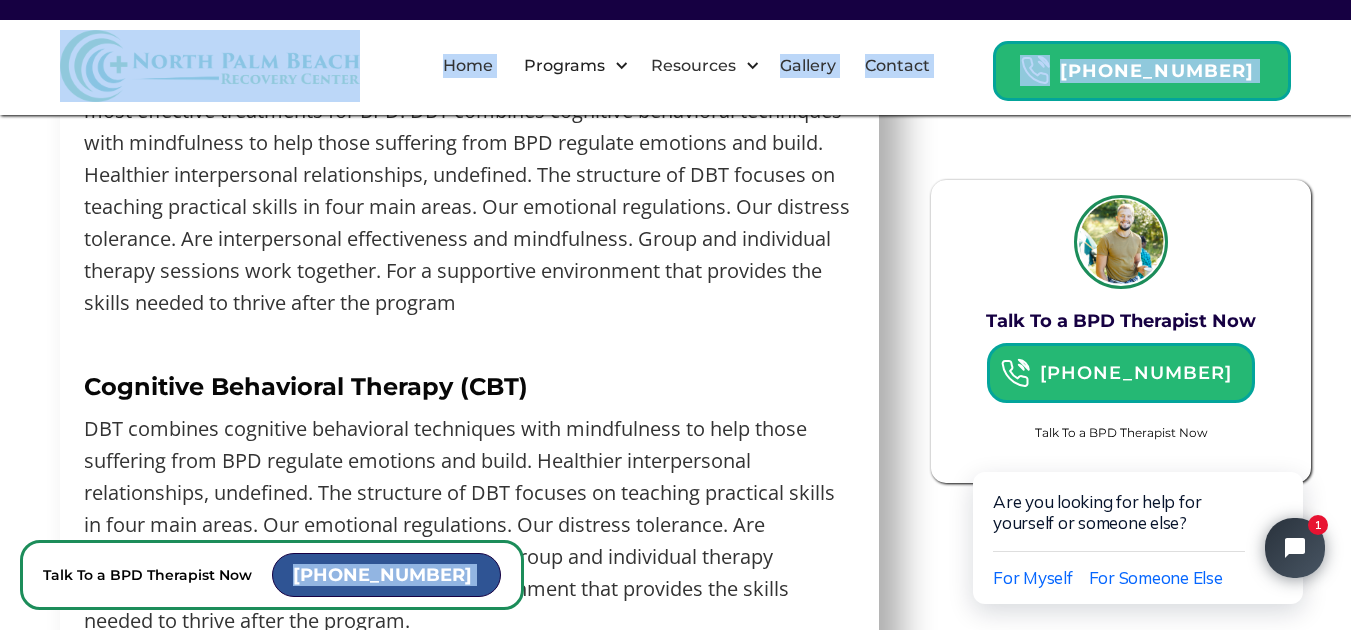 drag, startPoint x: 129, startPoint y: 176, endPoint x: 433, endPoint y: 575, distance: 501.61438 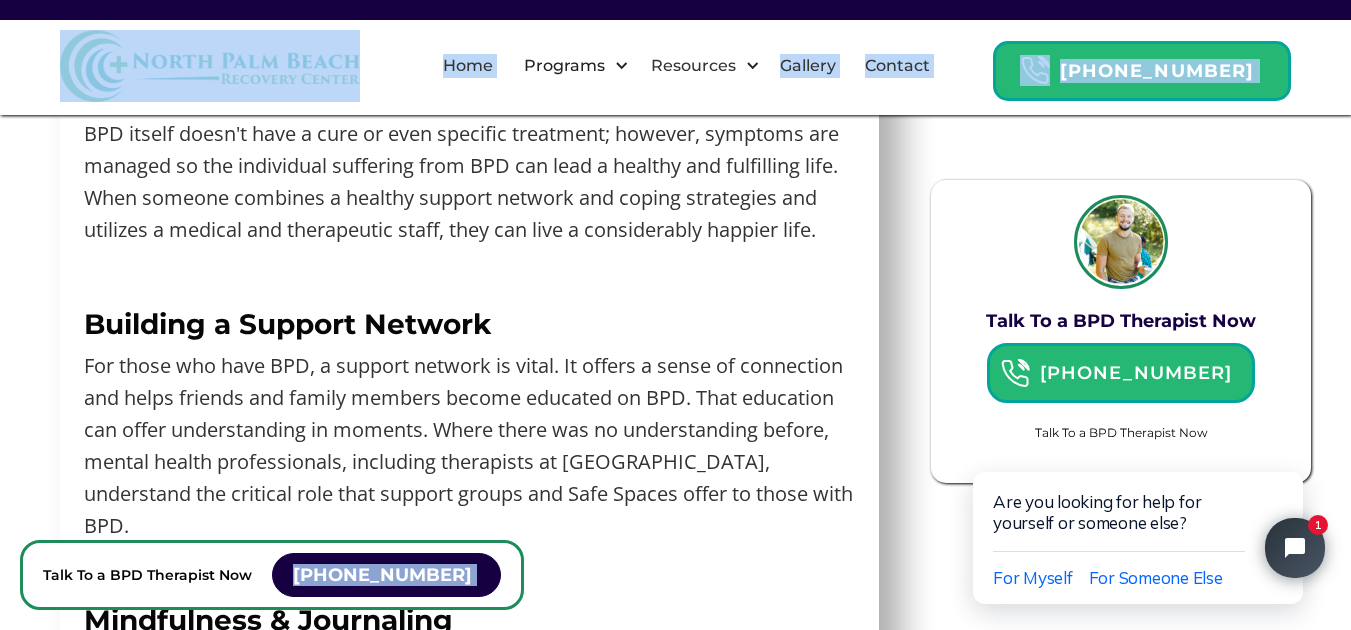 scroll, scrollTop: 6535, scrollLeft: 0, axis: vertical 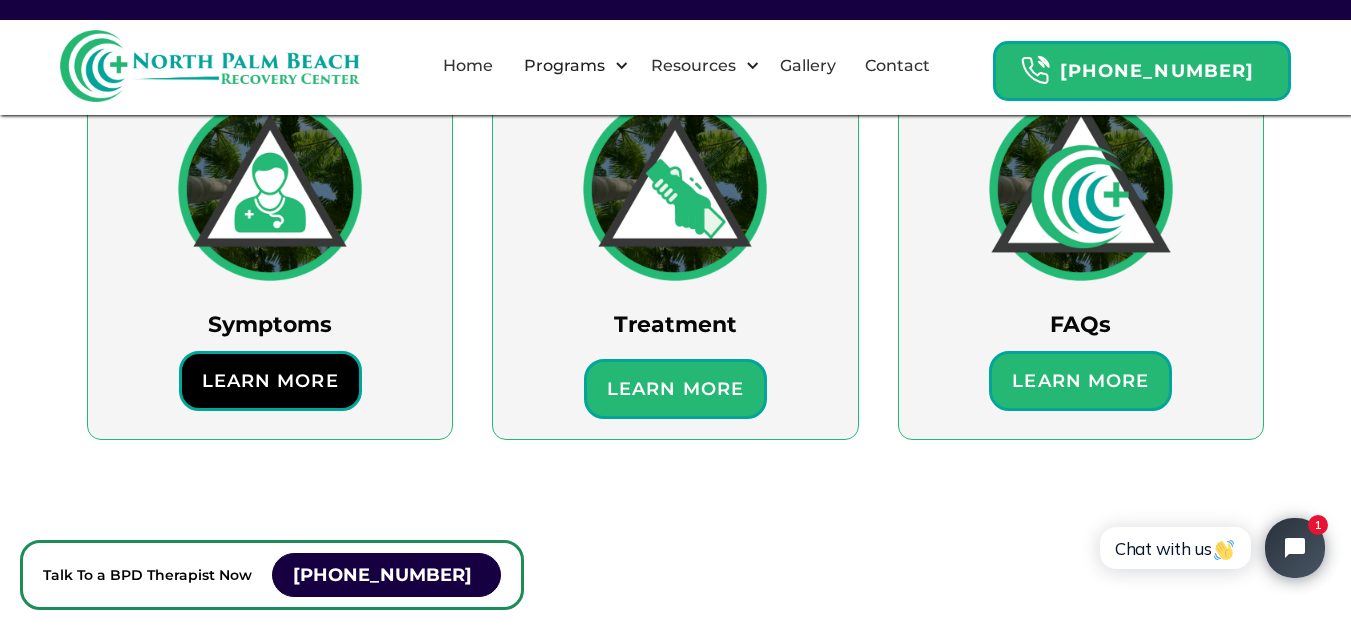 click on "Learn More" at bounding box center [270, 381] 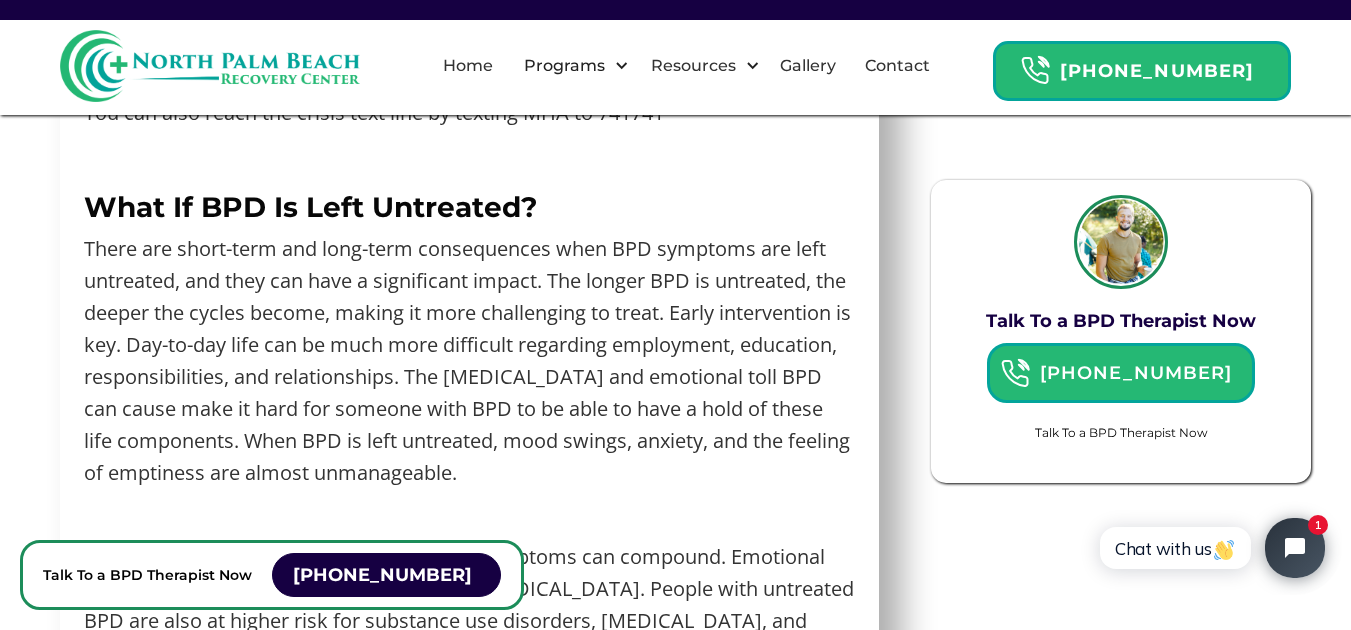 scroll, scrollTop: 5572, scrollLeft: 0, axis: vertical 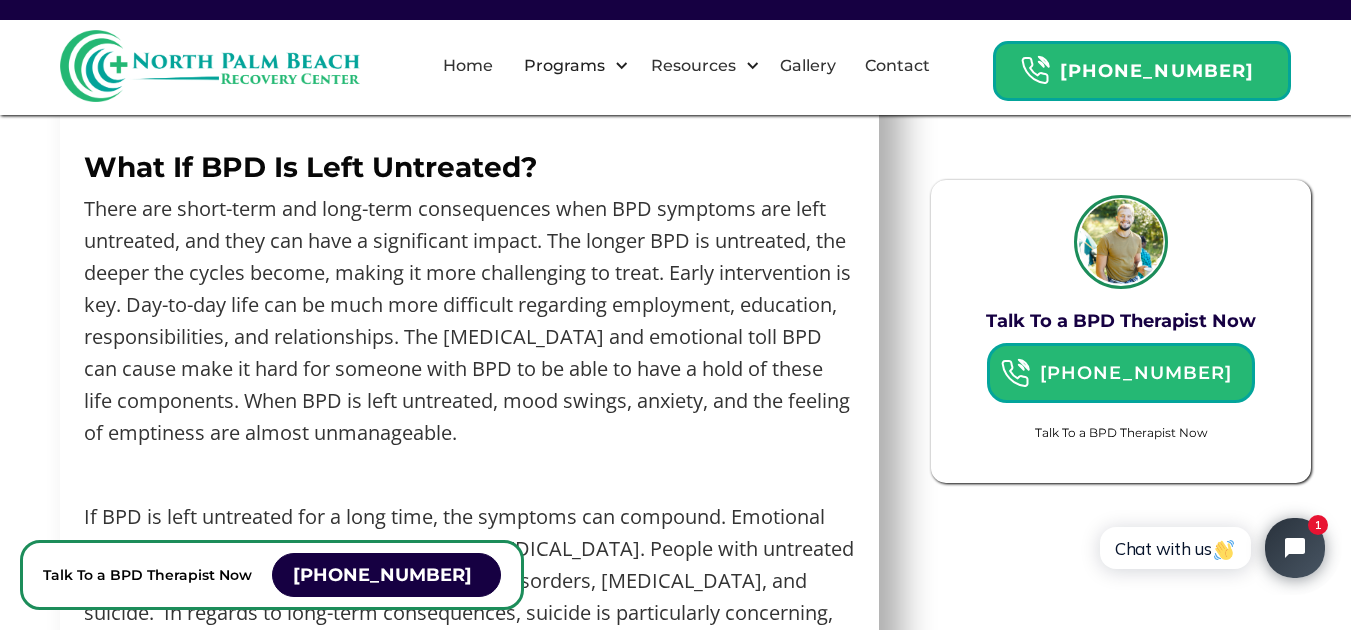 click on "There are short-term and long-term consequences when BPD symptoms are left untreated, and they can have a significant impact. The longer BPD is untreated, the deeper the cycles become, making it more challenging to treat. Early intervention is key.   Day-to-day life can be much more difficult regarding employment, education, responsibilities, and relationships. The [MEDICAL_DATA] and emotional toll BPD can cause make it hard for someone with BPD to be able to have a hold of these life components. When BPD is left untreated, mood swings, anxiety, and the feeling of emptiness are almost unmanageable." at bounding box center [469, 321] 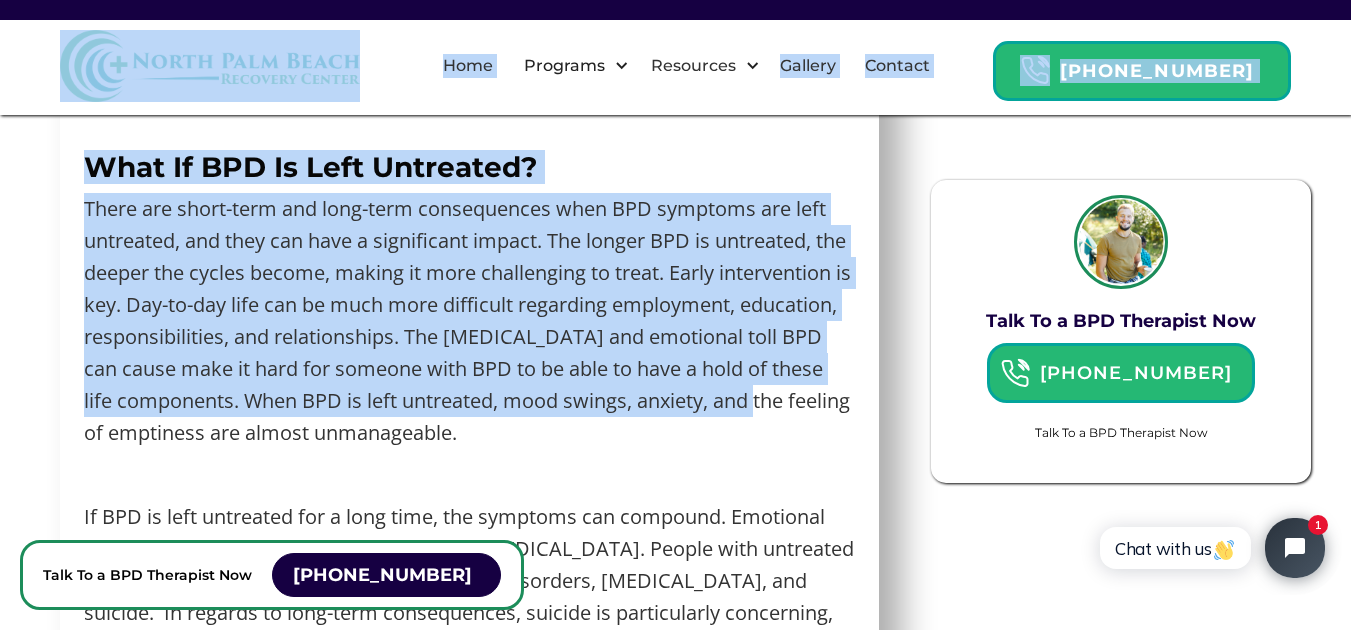 drag, startPoint x: 368, startPoint y: 114, endPoint x: 863, endPoint y: 360, distance: 552.7576 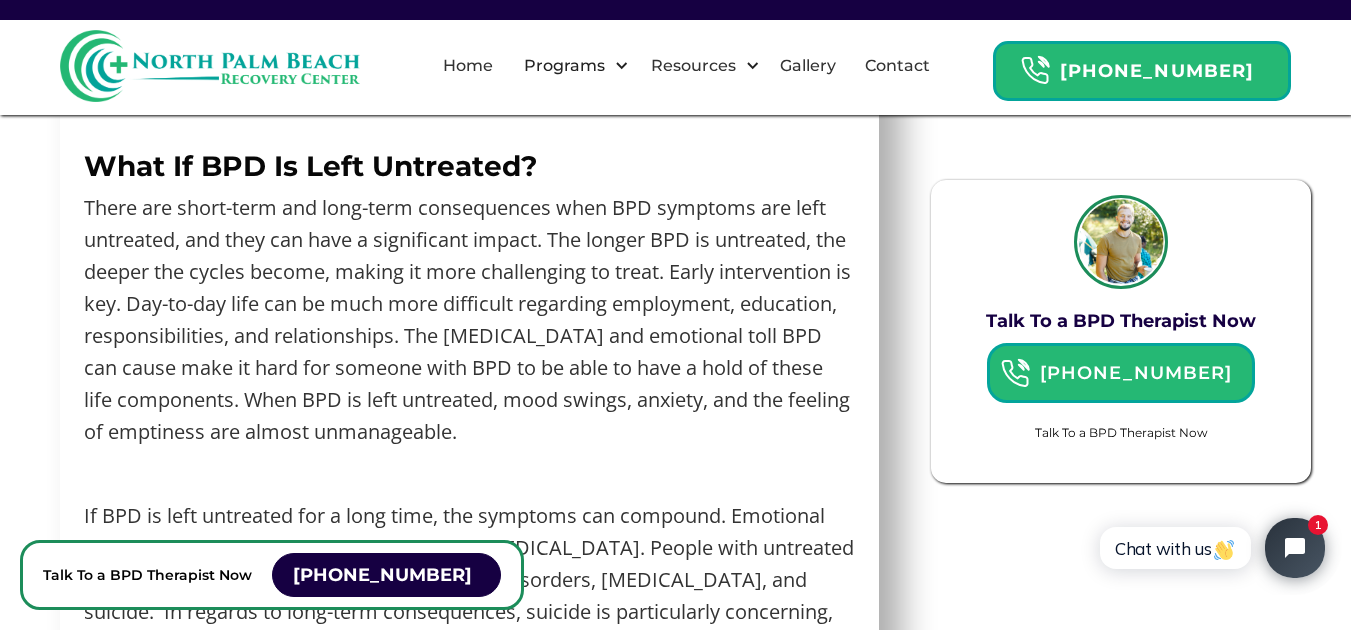 scroll, scrollTop: 5572, scrollLeft: 0, axis: vertical 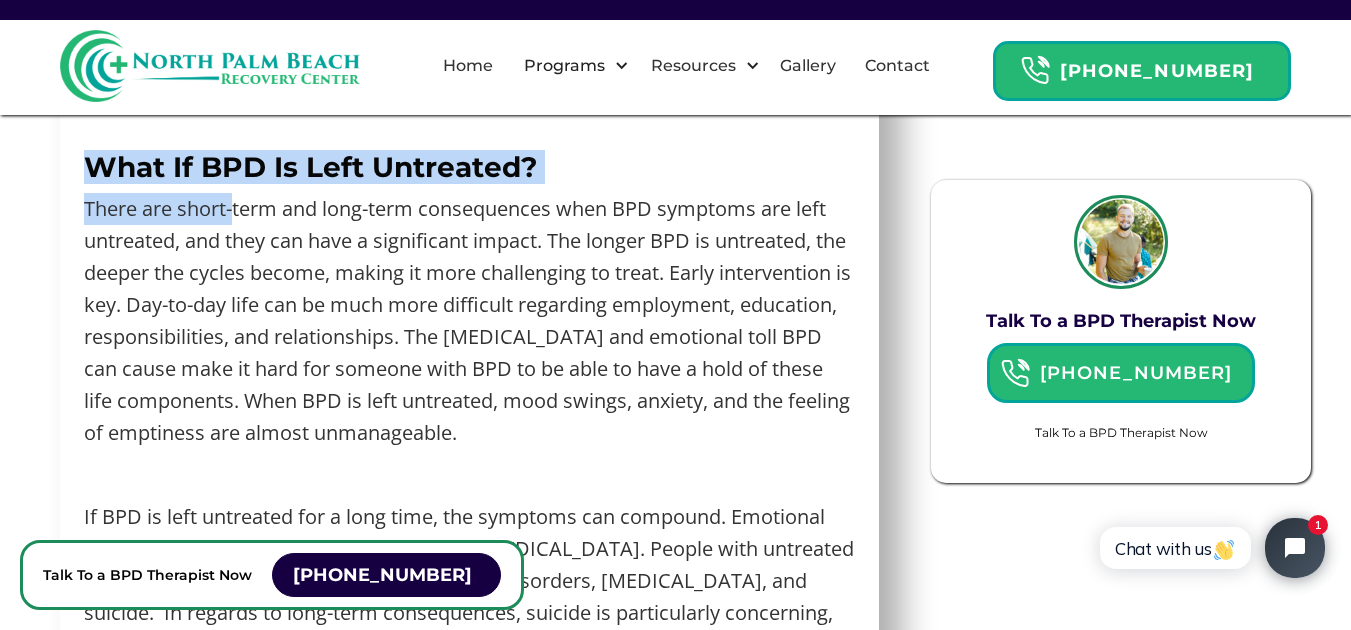 drag, startPoint x: 233, startPoint y: 173, endPoint x: 0, endPoint y: 139, distance: 235.46762 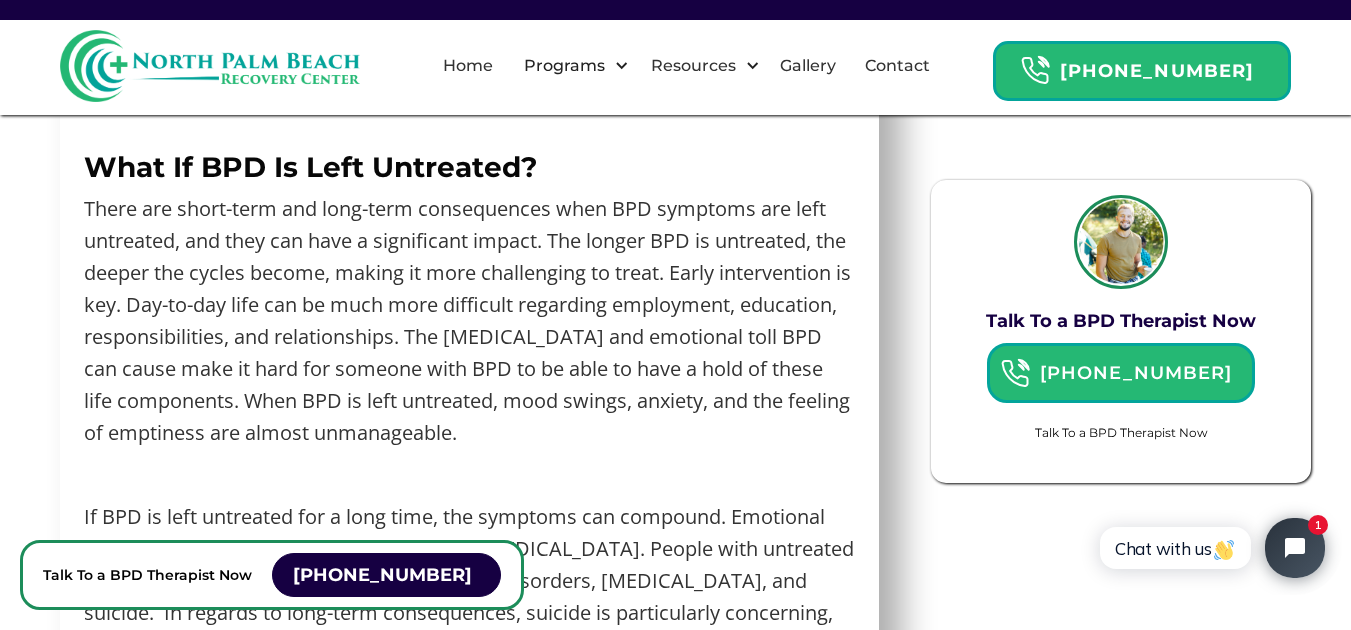 click on "What If BPD Is Left Untreated?" at bounding box center (310, 167) 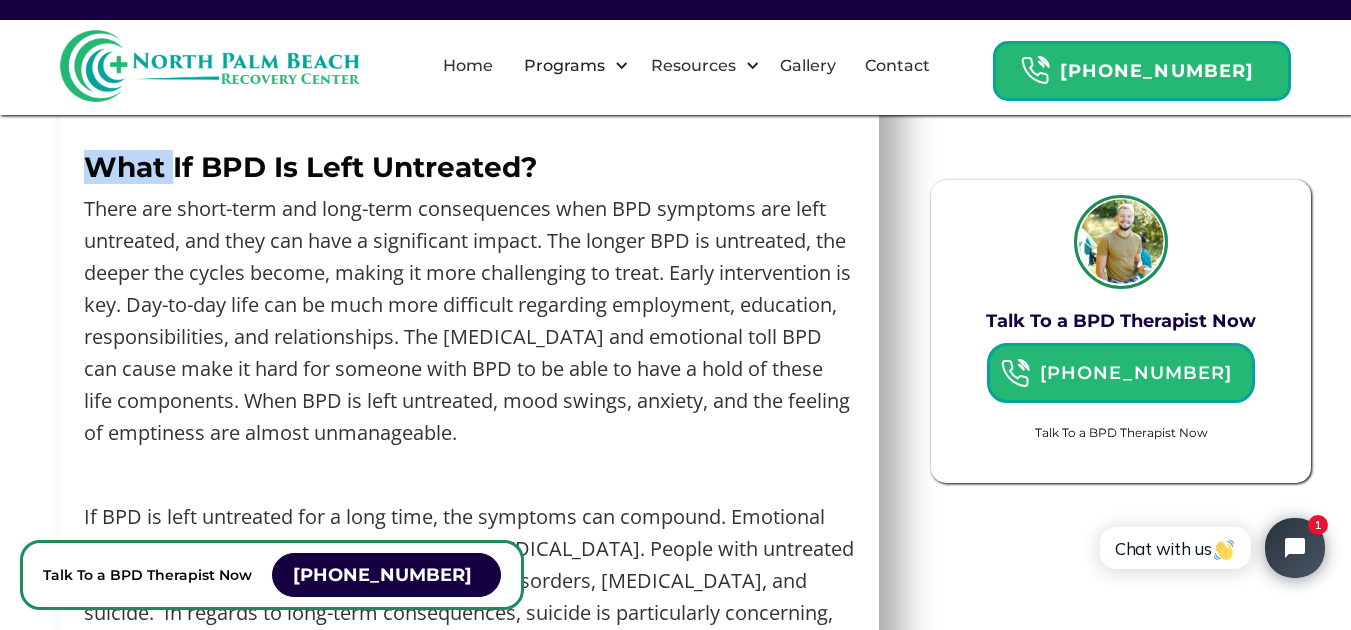 click on "What If BPD Is Left Untreated?" at bounding box center [310, 167] 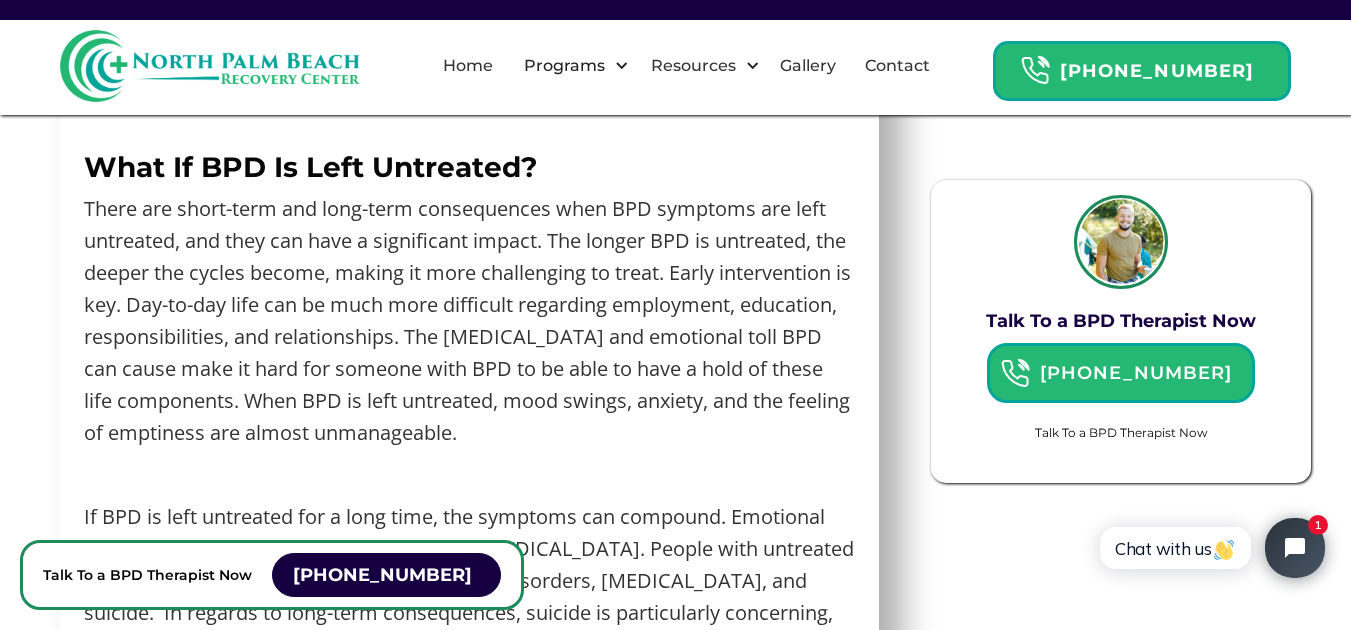 click on "What If BPD Is Left Untreated?" at bounding box center [310, 167] 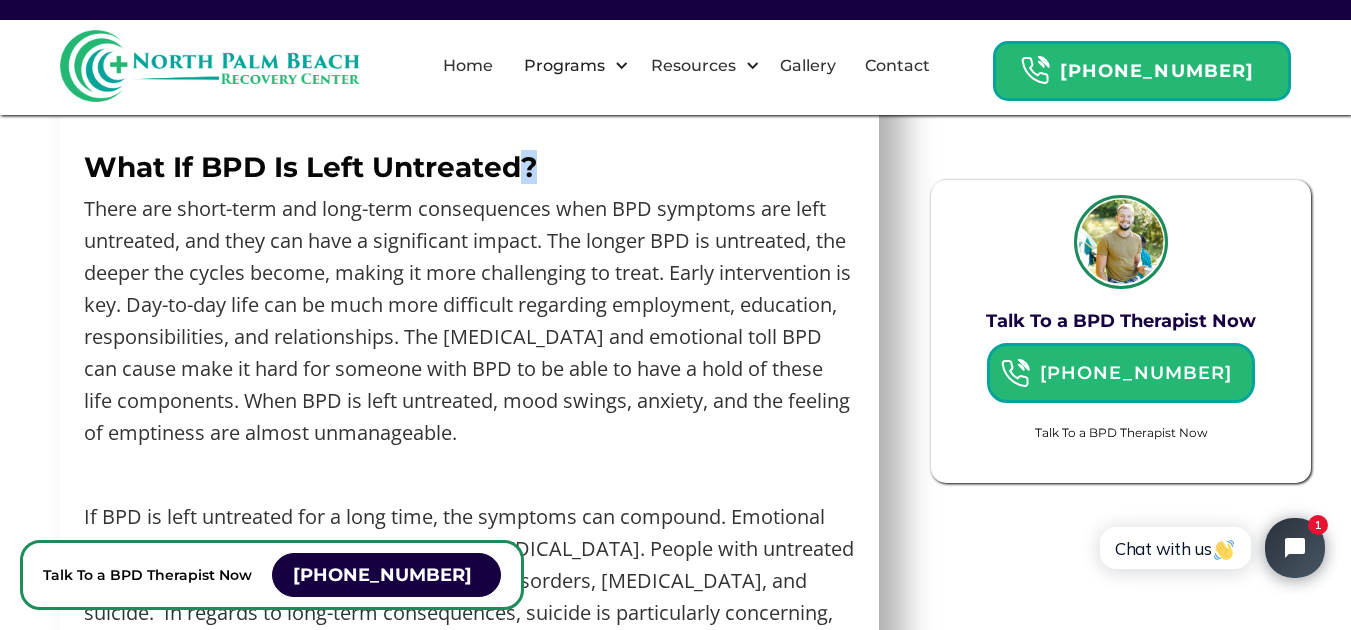 click on "What If BPD Is Left Untreated?" at bounding box center (310, 167) 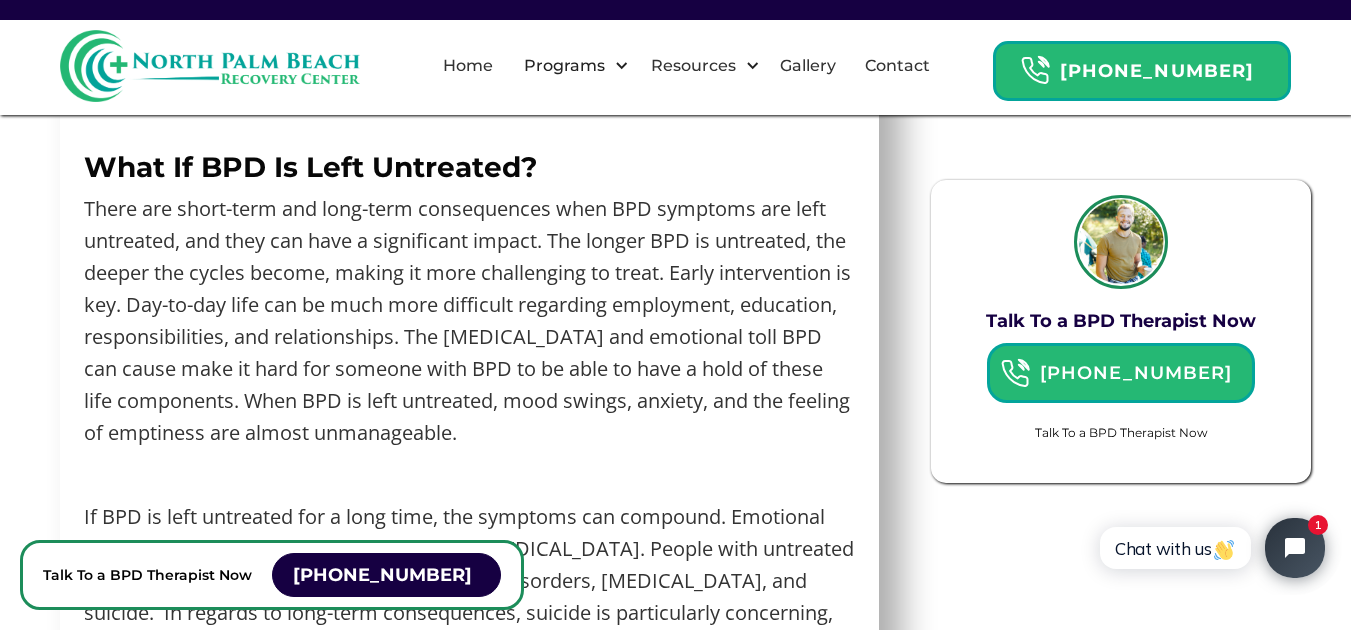 click on "What If BPD Is Left Untreated?" at bounding box center [310, 167] 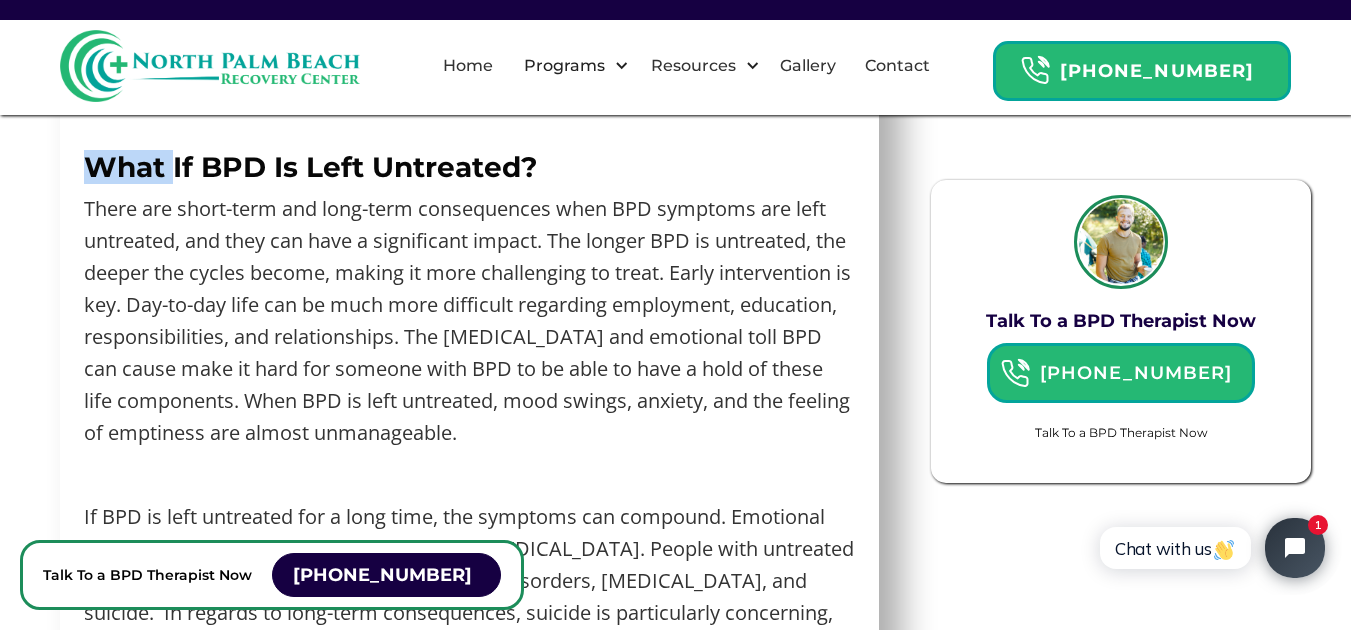 click on "What If BPD Is Left Untreated?" at bounding box center (310, 167) 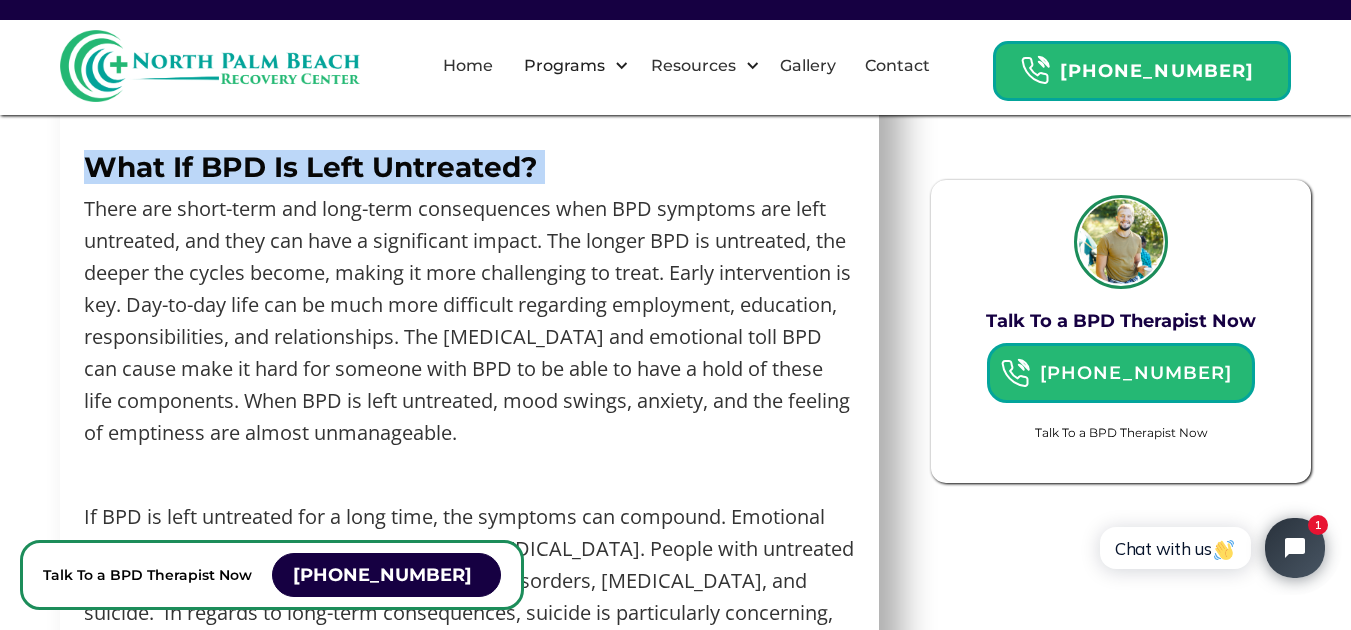 click on "What If BPD Is Left Untreated?" at bounding box center (310, 167) 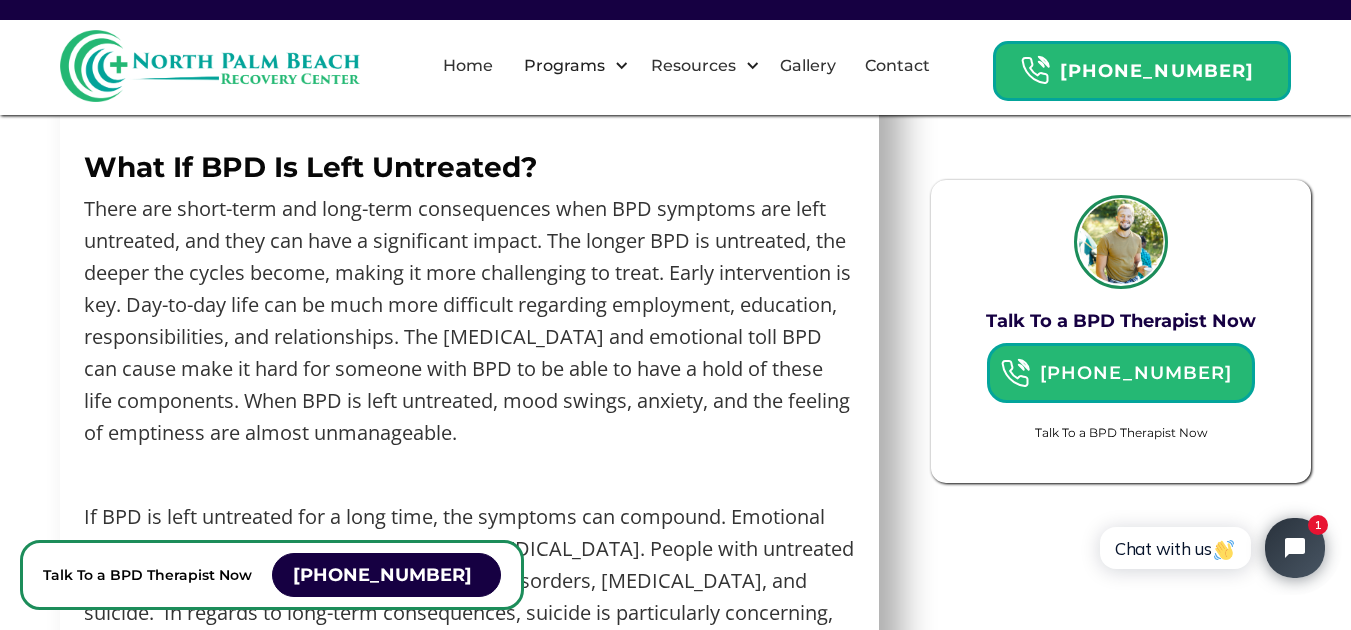 drag, startPoint x: 85, startPoint y: 145, endPoint x: 101, endPoint y: 177, distance: 35.77709 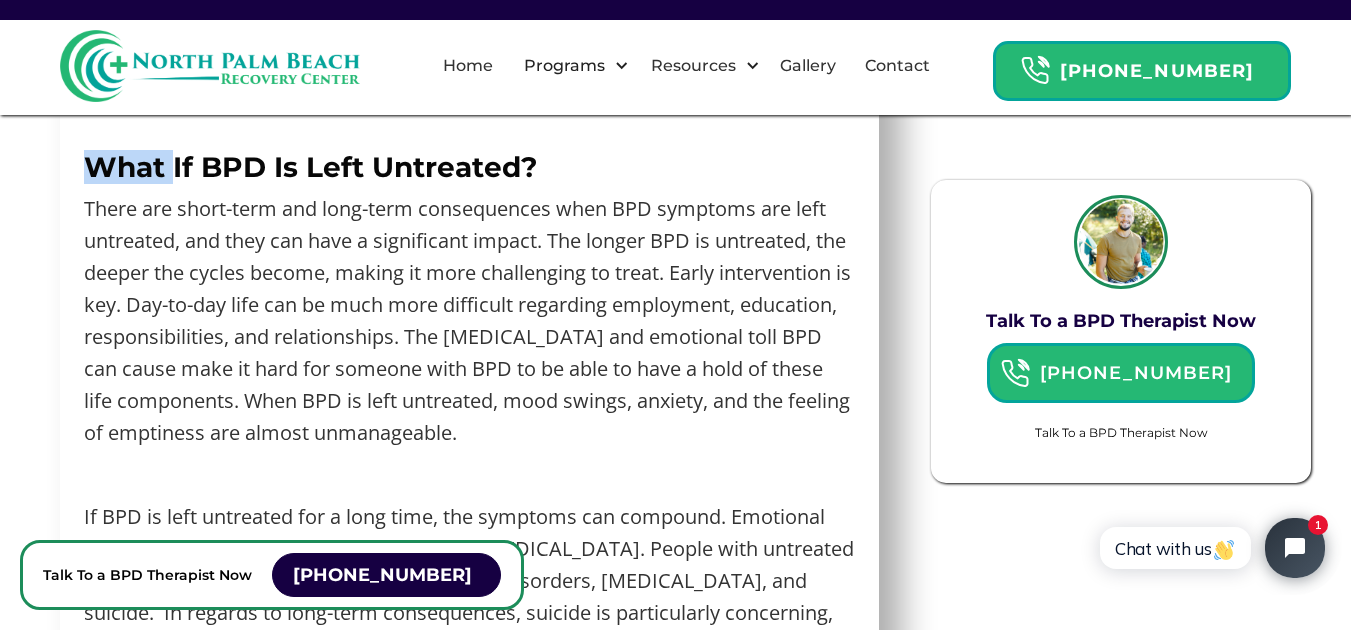click on "What If BPD Is Left Untreated?" at bounding box center (310, 167) 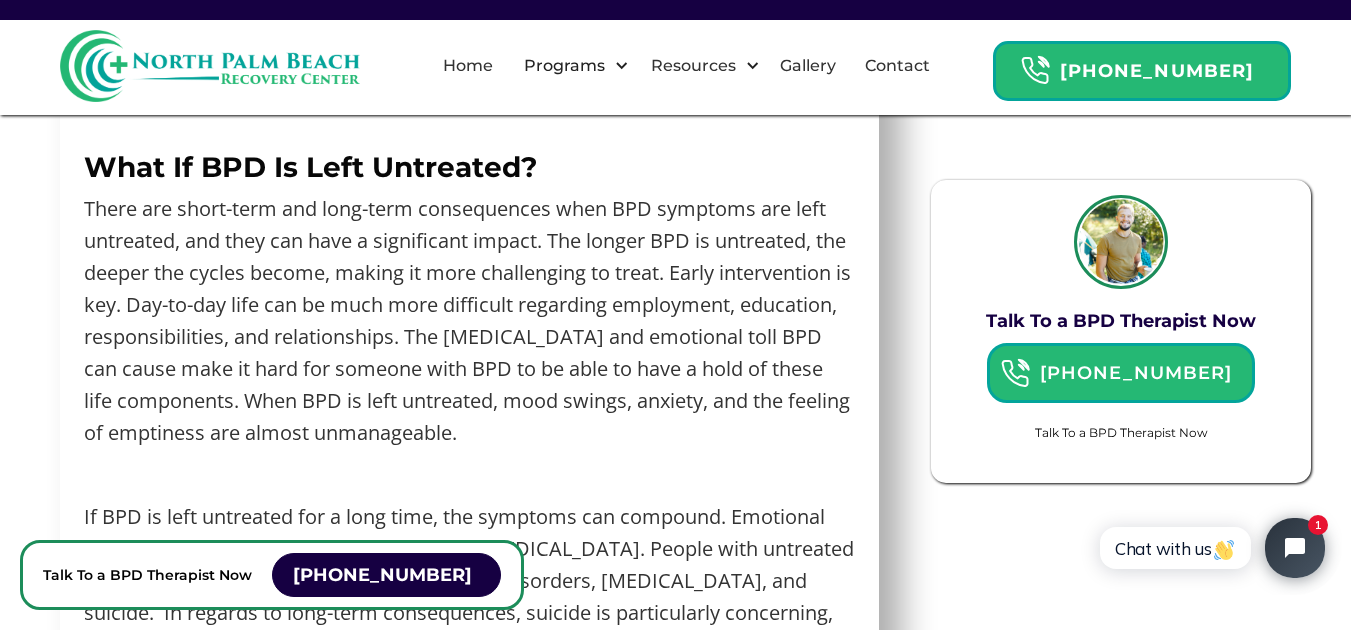 click on "What If BPD Is Left Untreated?" at bounding box center (310, 167) 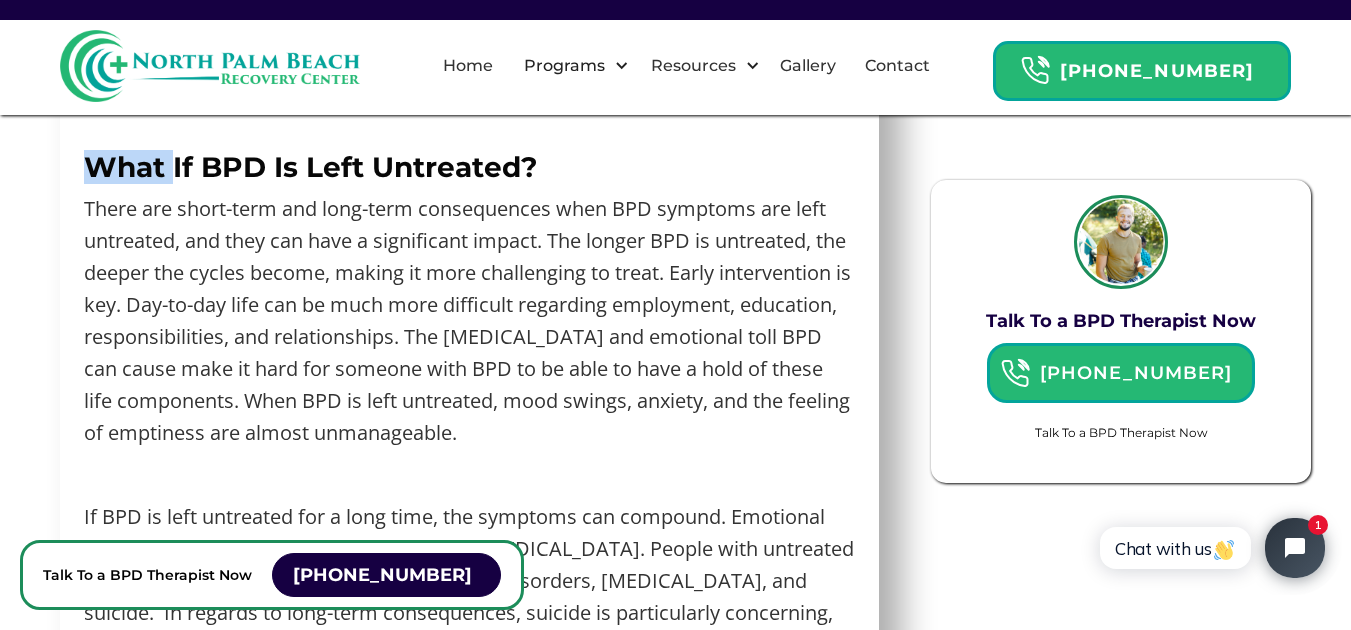 click on "What If BPD Is Left Untreated?" at bounding box center [310, 167] 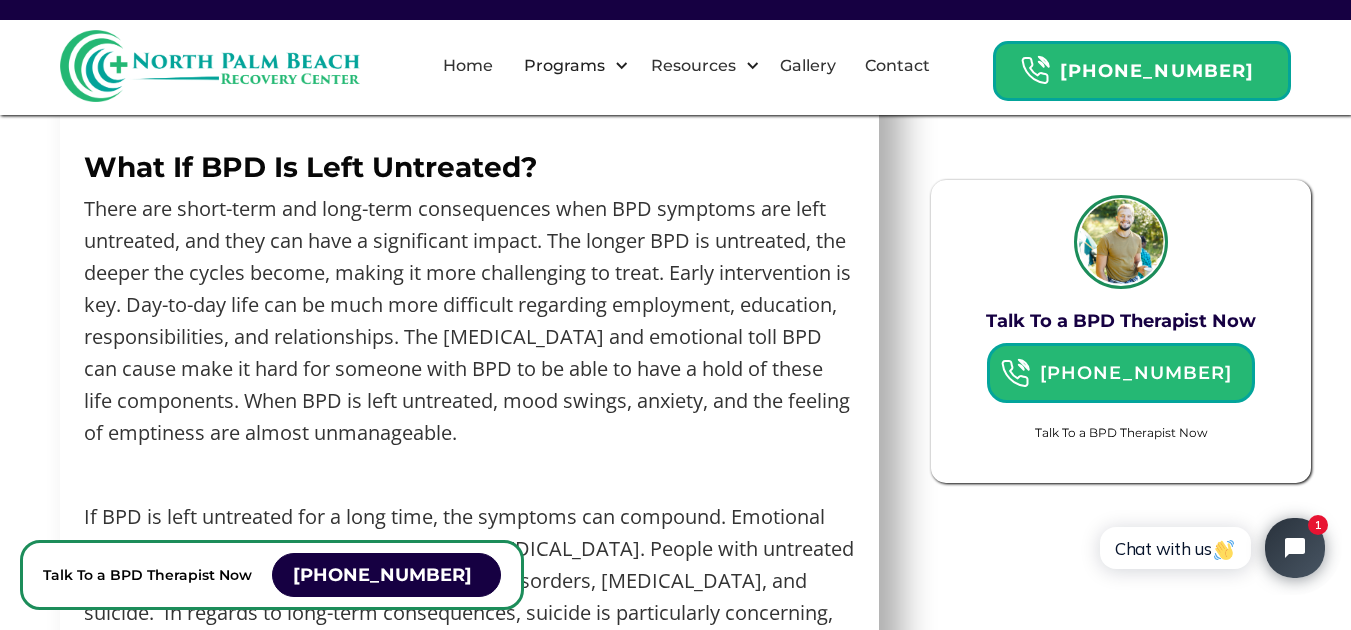 click on "What If BPD Is Left Untreated?" at bounding box center [310, 167] 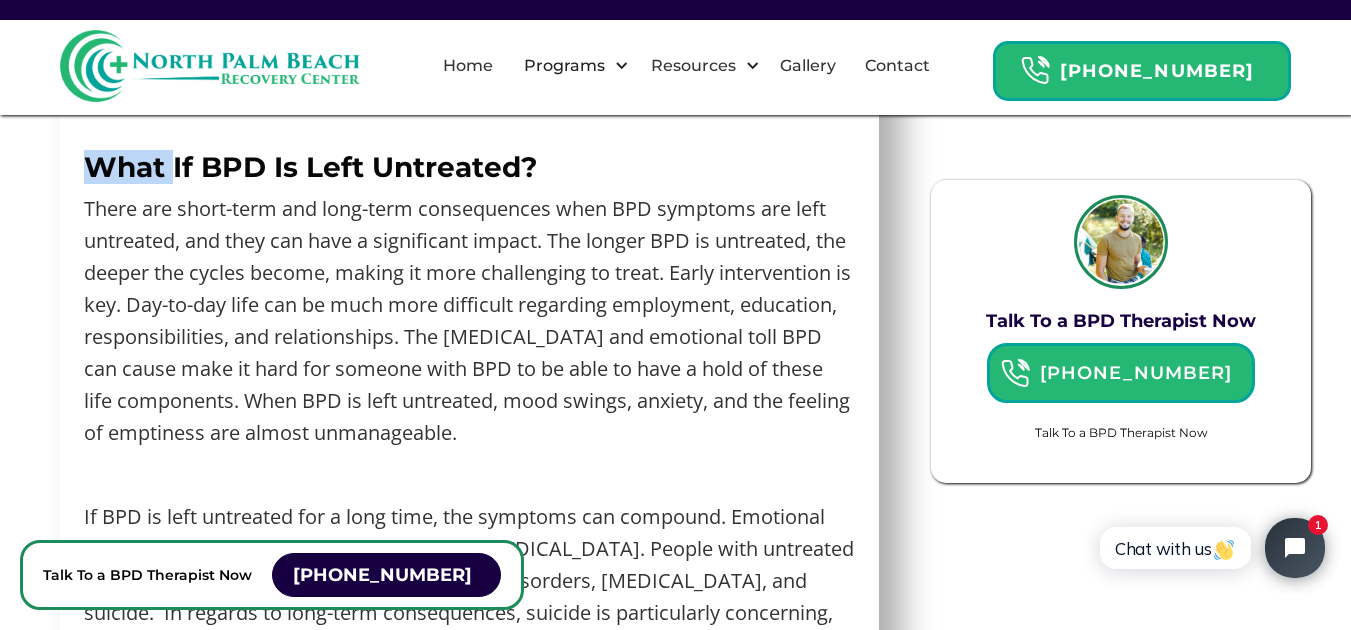 click on "What If BPD Is Left Untreated?" at bounding box center (310, 167) 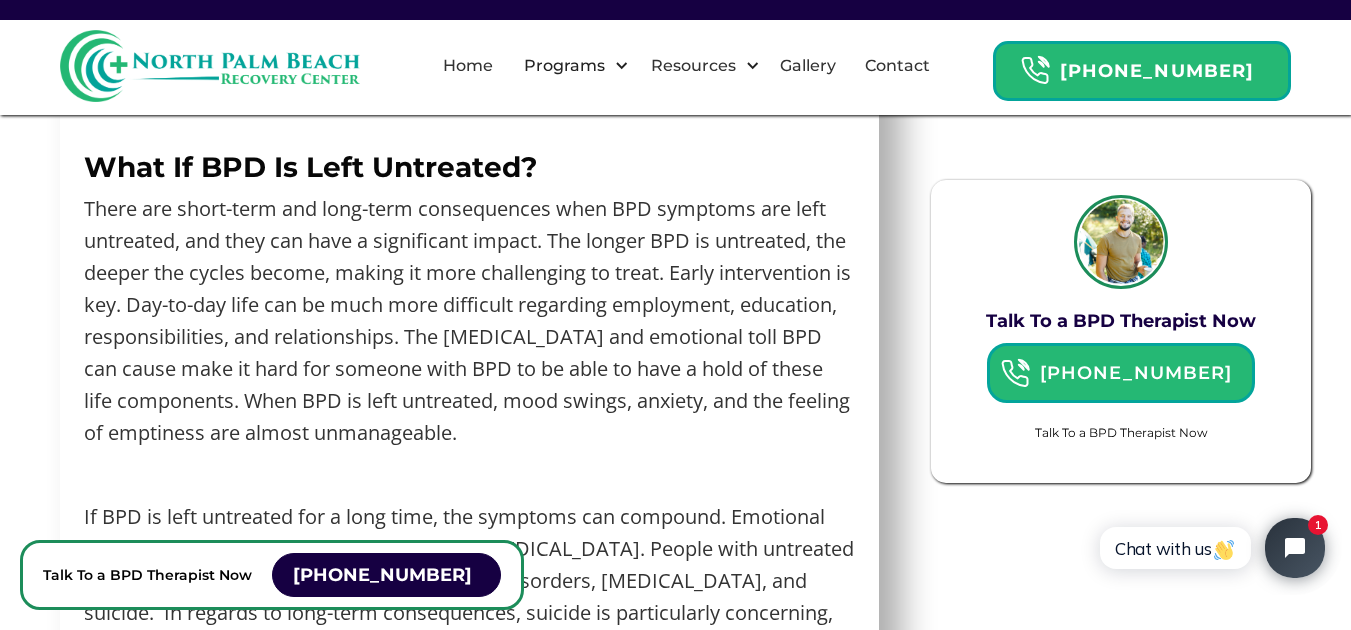 click on "What If BPD Is Left Untreated?" at bounding box center (310, 167) 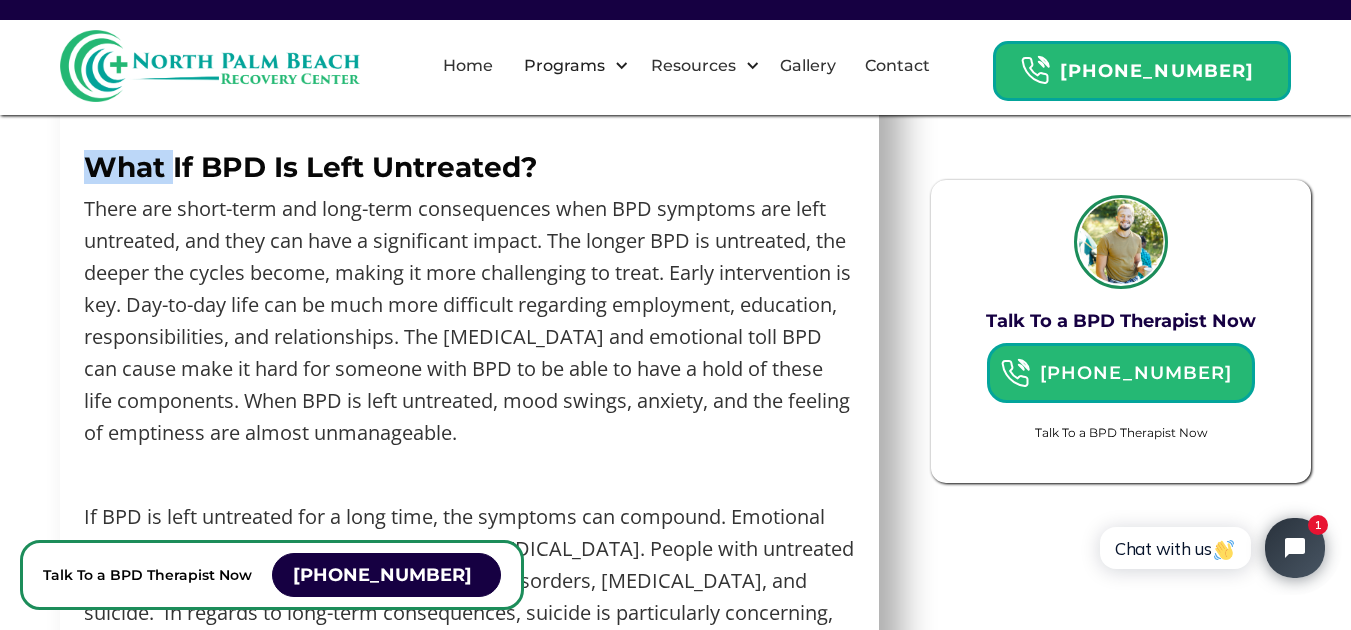 click on "What If BPD Is Left Untreated?" at bounding box center [310, 167] 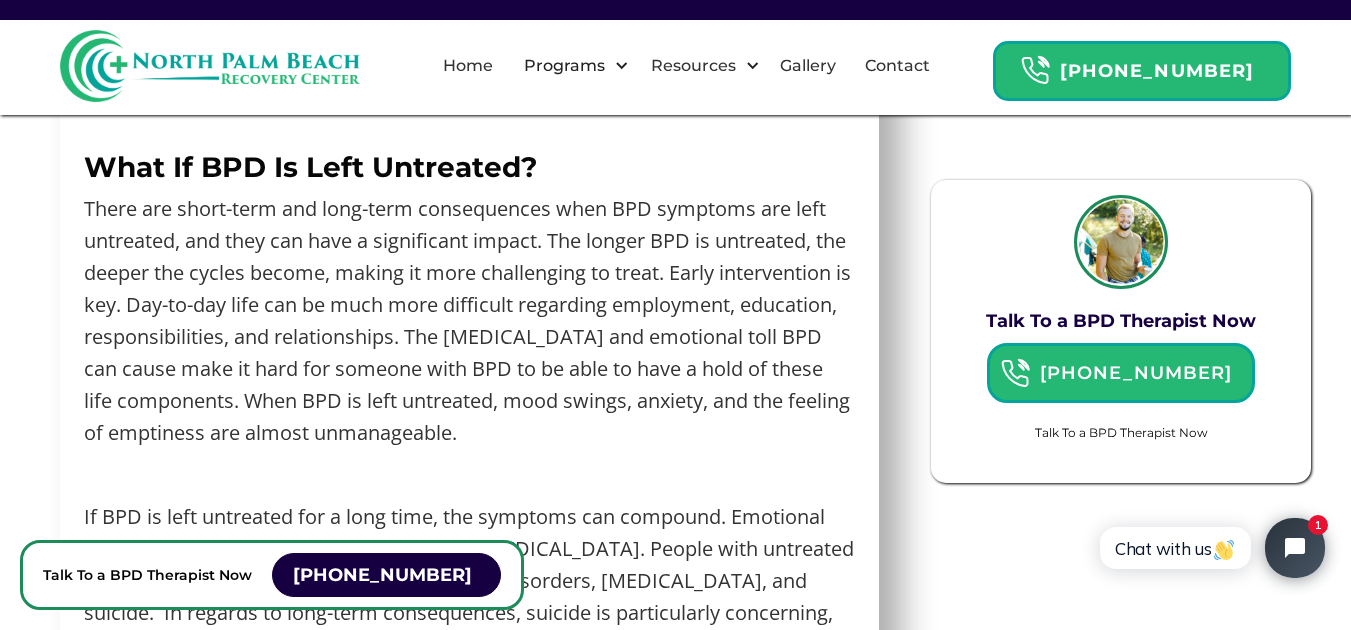 drag, startPoint x: 98, startPoint y: 135, endPoint x: 89, endPoint y: 166, distance: 32.280025 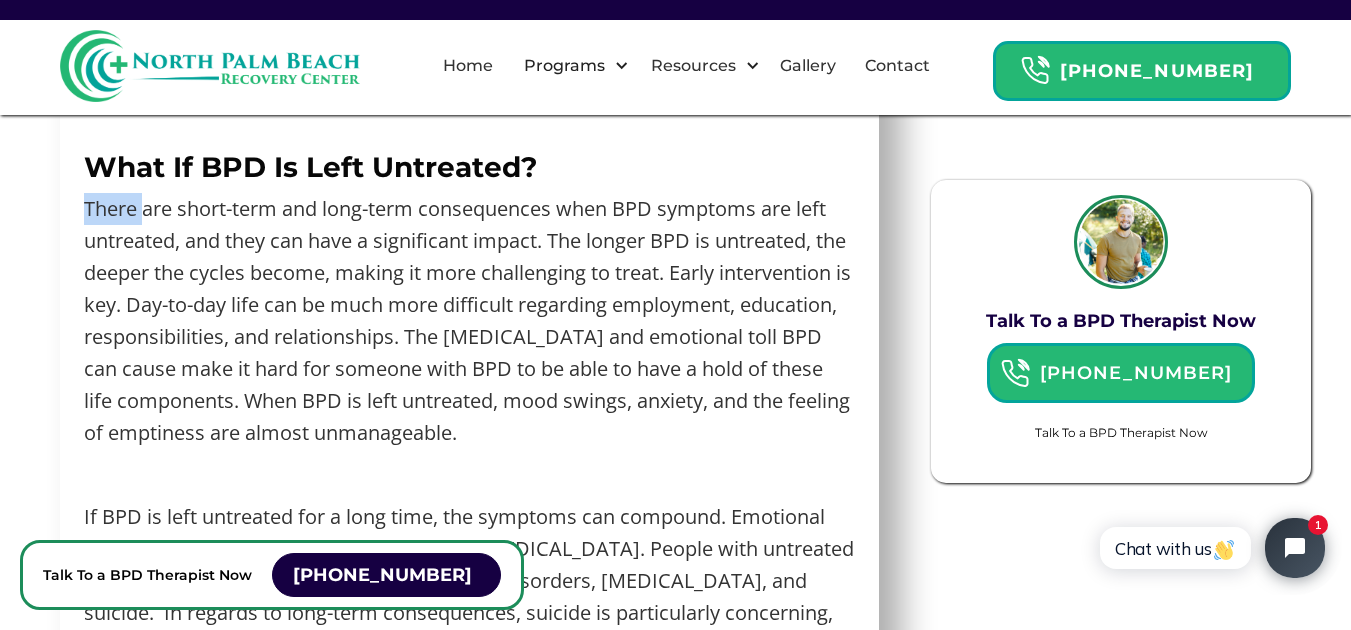 click on "There are short-term and long-term consequences when BPD symptoms are left untreated, and they can have a significant impact. The longer BPD is untreated, the deeper the cycles become, making it more challenging to treat. Early intervention is key.   Day-to-day life can be much more difficult regarding employment, education, responsibilities, and relationships. The impulsivity and emotional toll BPD can cause make it hard for someone with BPD to be able to have a hold of these life components. When BPD is left untreated, mood swings, anxiety, and the feeling of emptiness are almost unmanageable." at bounding box center (469, 321) 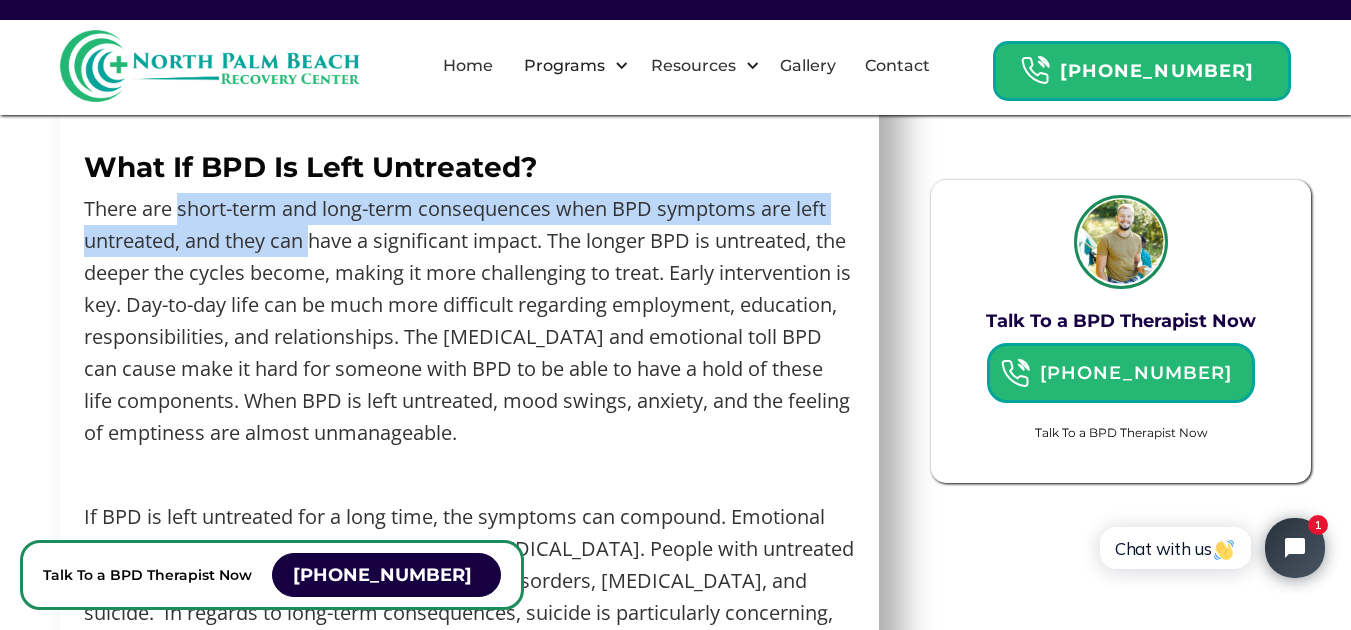 drag, startPoint x: 89, startPoint y: 166, endPoint x: 374, endPoint y: 188, distance: 285.84787 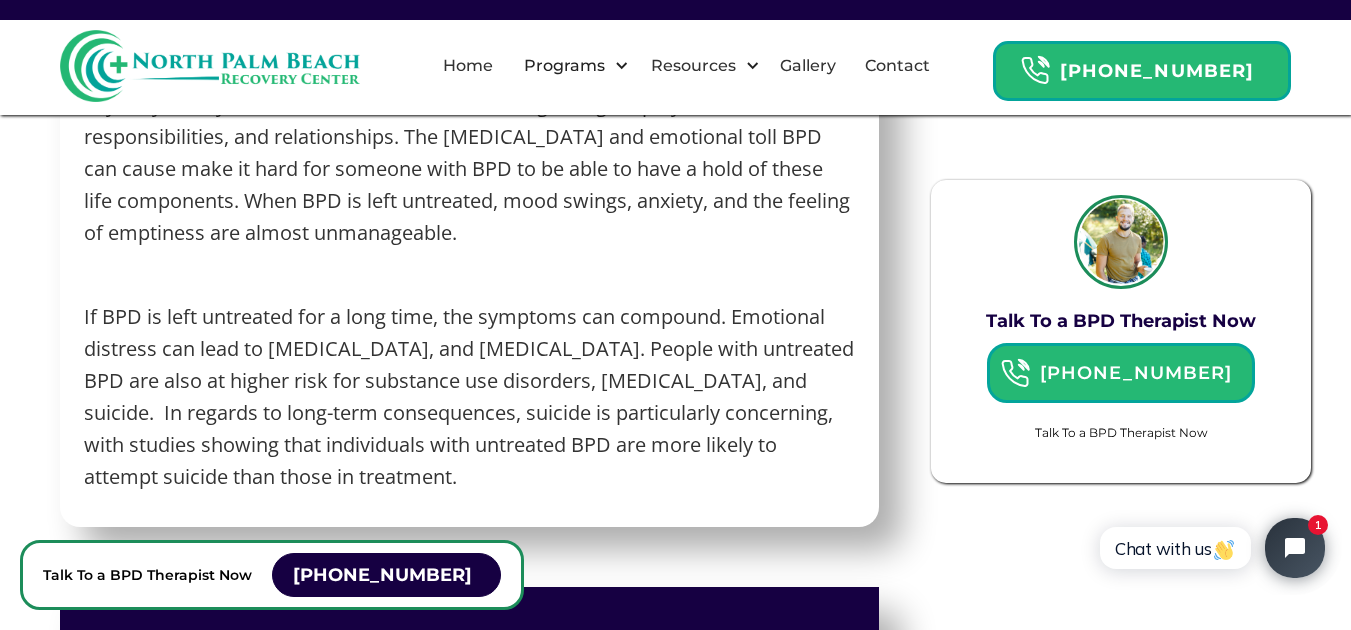 scroll, scrollTop: 5812, scrollLeft: 0, axis: vertical 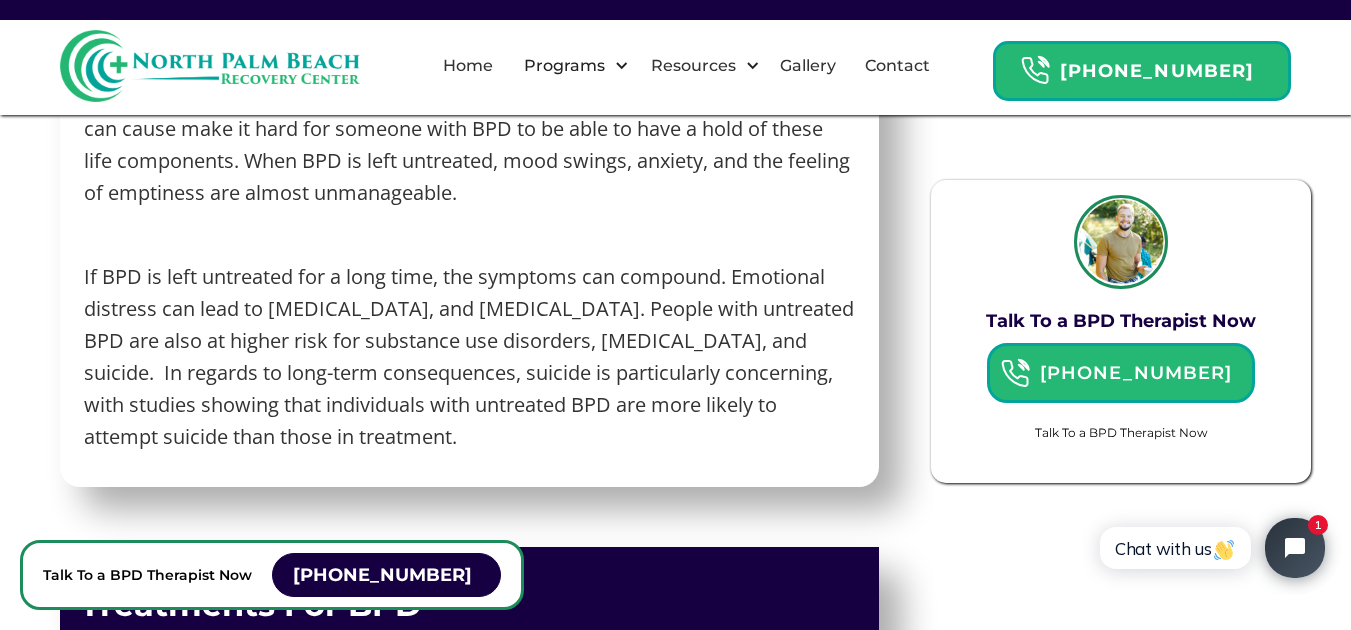 drag, startPoint x: 320, startPoint y: 391, endPoint x: 308, endPoint y: 425, distance: 36.05551 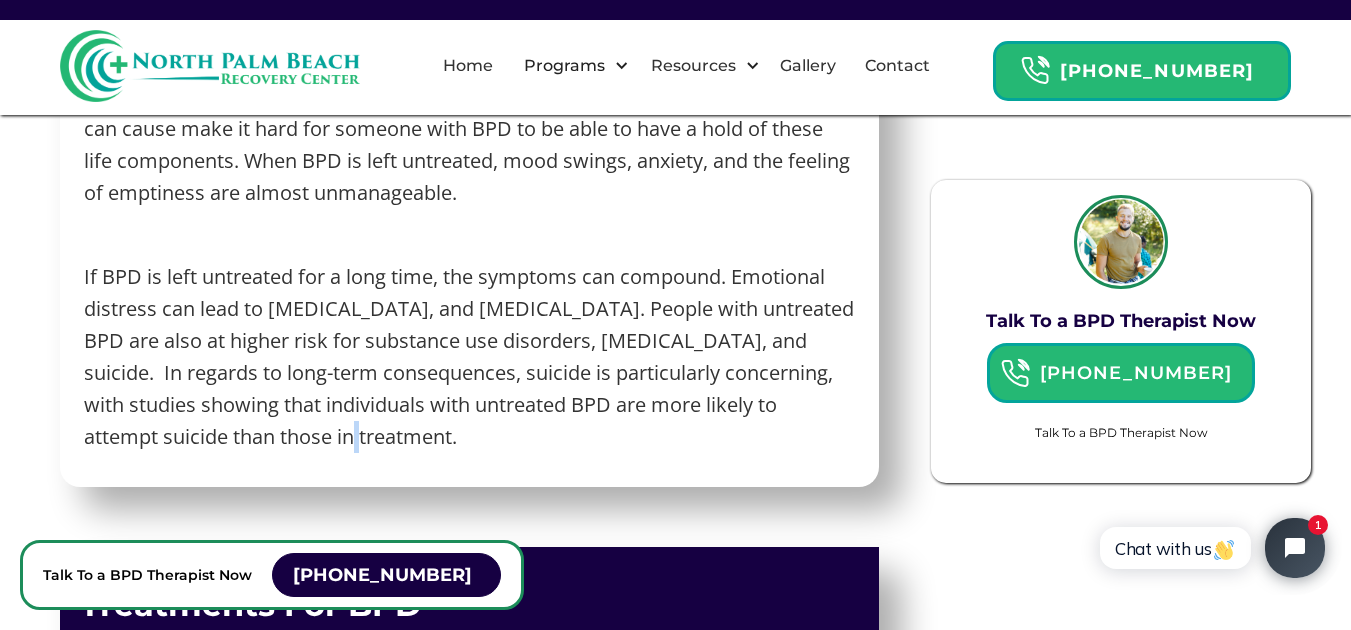 click on "[MEDICAL_DATA] (BPD) is one of the most common [MEDICAL_DATA] diagnosed. It is often accompanied by difficulty regulating emotions and controlling impulses. On the surface, this looks like intense mood swings, reckless behavior, [MEDICAL_DATA], intense anger, paranoid thoughts, feelings of emptiness, and difficulty maintaining life's components. Dual diagnosis with substance abuse is also common among Individuals with BPD. We are not exactly sure what the cause of BPD is. Industry experts agree that genetic, social, and cultural forces are at play.  ‍ BPD & Emotional Symptoms ‍ Mood Swings Mood swings are a core symptom of BPD. Emotional regulation can cause these intense and rapidly changing emotions. To the individual who is suffering from BPD, these feelings can feel uncontrollable. The shift in mood could occur in minutes or hours and range from euphoria to despair. ‍ Abandonment  ‍ Feelings of Emptiness ‍ BPD & Relationships Symptoms ‍ ‍ BPD & Idealization ‍ ‍ ‍" at bounding box center [469, -1645] 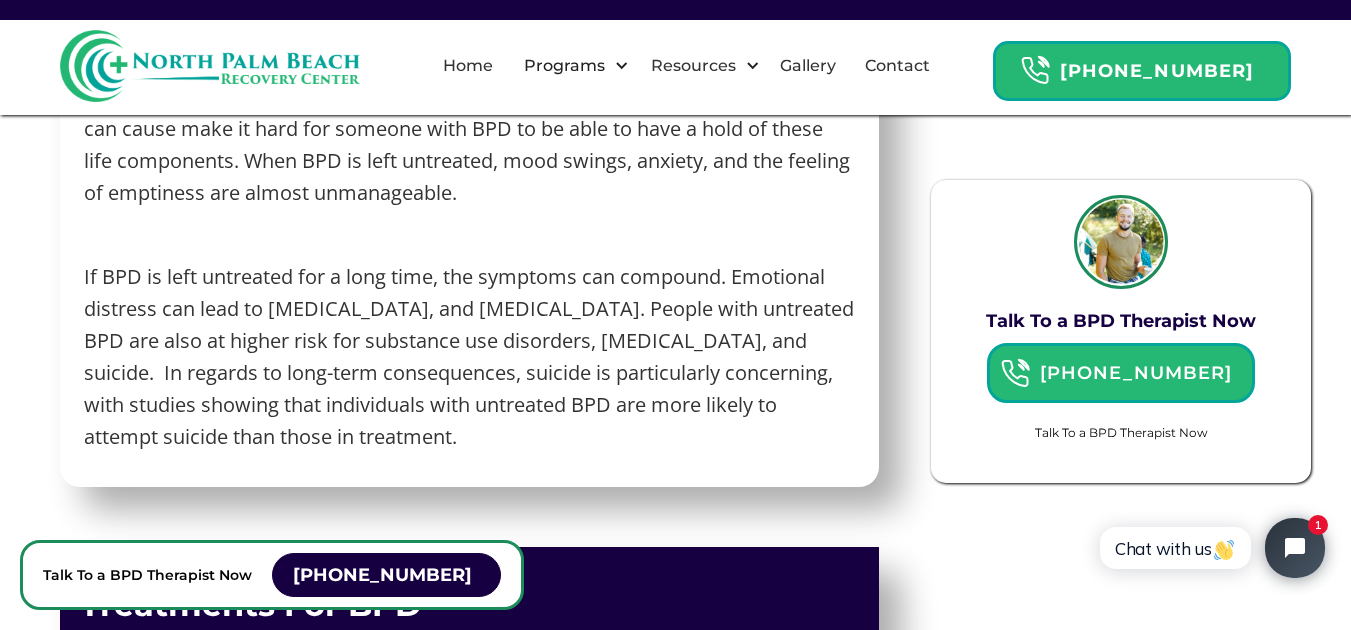 click on "[MEDICAL_DATA] (BPD) is one of the most common [MEDICAL_DATA] diagnosed. It is often accompanied by difficulty regulating emotions and controlling impulses. On the surface, this looks like intense mood swings, reckless behavior, [MEDICAL_DATA], intense anger, paranoid thoughts, feelings of emptiness, and difficulty maintaining life's components. Dual diagnosis with substance abuse is also common among Individuals with BPD. We are not exactly sure what the cause of BPD is. Industry experts agree that genetic, social, and cultural forces are at play.  ‍ BPD & Emotional Symptoms ‍ Mood Swings Mood swings are a core symptom of BPD. Emotional regulation can cause these intense and rapidly changing emotions. To the individual who is suffering from BPD, these feelings can feel uncontrollable. The shift in mood could occur in minutes or hours and range from euphoria to despair. ‍ Abandonment  ‍ Feelings of Emptiness ‍ BPD & Relationships Symptoms ‍ ‍ BPD & Idealization ‍ ‍ ‍" at bounding box center (469, -1645) 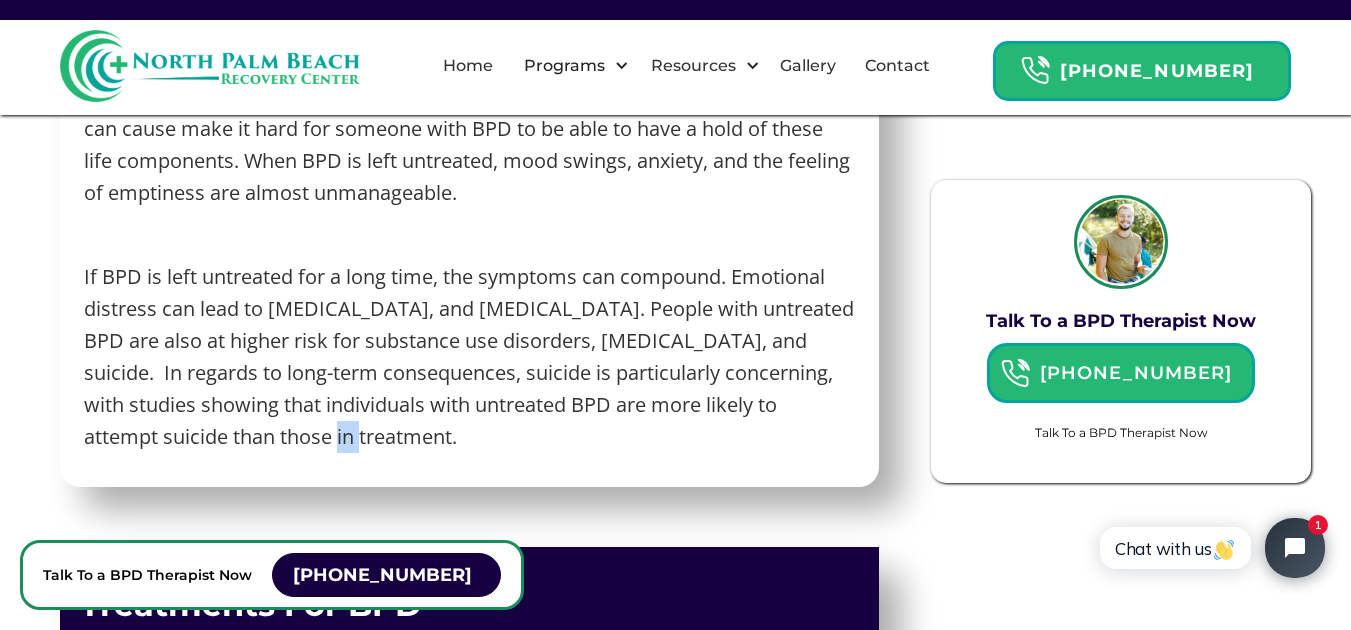 drag, startPoint x: 286, startPoint y: 451, endPoint x: 322, endPoint y: 412, distance: 53.075417 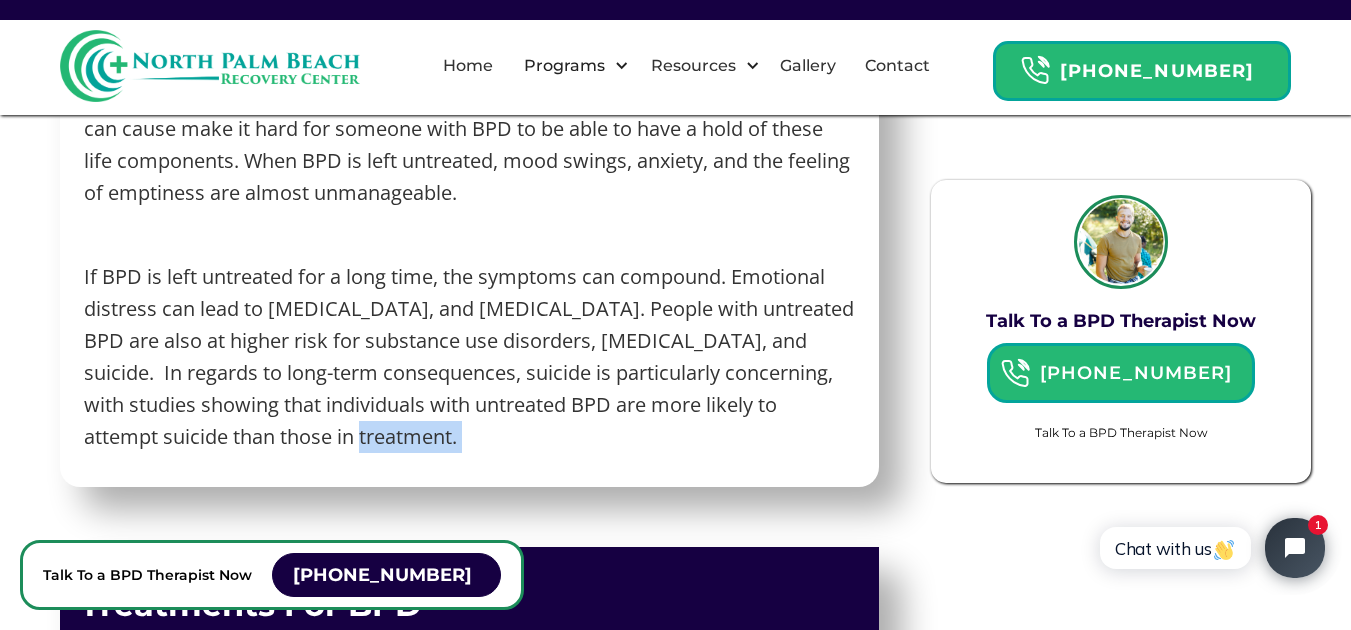 click on "If BPD is left untreated for a long time, the symptoms can compound. Emotional distress can lead to [MEDICAL_DATA], and [MEDICAL_DATA]. People with untreated BPD are also at higher risk for substance use disorders, [MEDICAL_DATA], and suicide.  In regards to long-term consequences, suicide is particularly concerning, with studies showing that individuals with untreated BPD are more likely to attempt suicide than those in treatment." at bounding box center [469, 357] 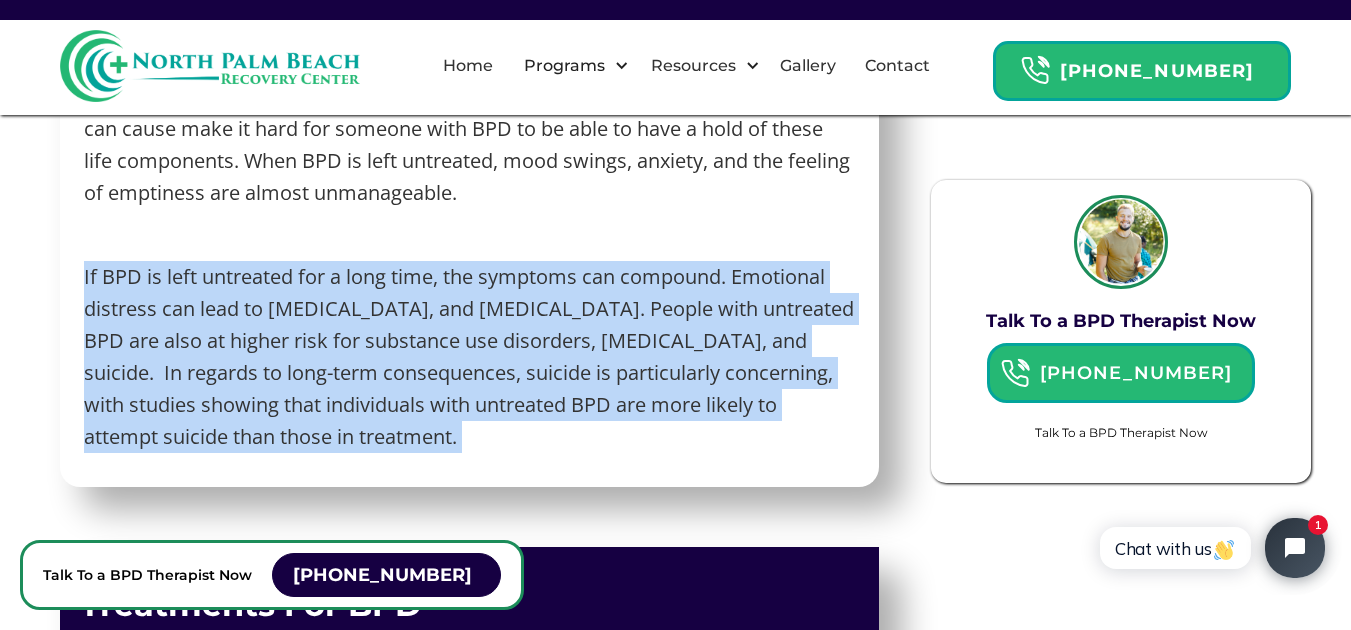 click on "If BPD is left untreated for a long time, the symptoms can compound. Emotional distress can lead to [MEDICAL_DATA], and [MEDICAL_DATA]. People with untreated BPD are also at higher risk for substance use disorders, [MEDICAL_DATA], and suicide.  In regards to long-term consequences, suicide is particularly concerning, with studies showing that individuals with untreated BPD are more likely to attempt suicide than those in treatment." at bounding box center (469, 357) 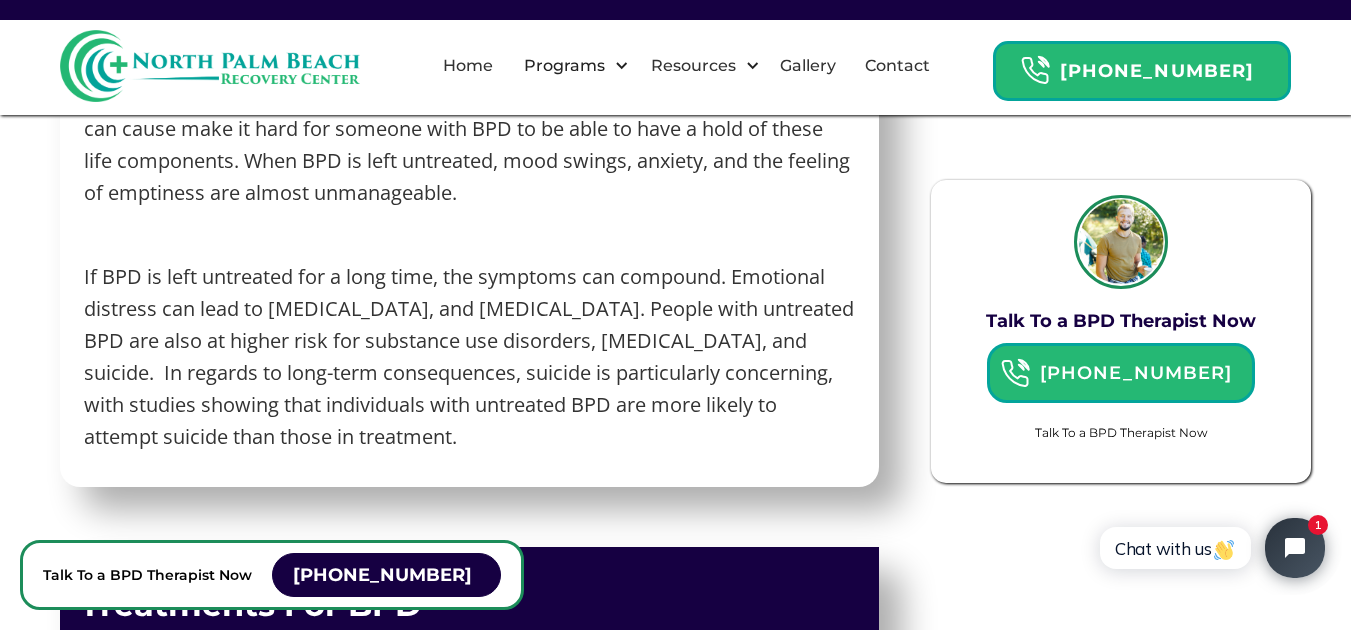 click on "If BPD is left untreated for a long time, the symptoms can compound. Emotional distress can lead to [MEDICAL_DATA], and [MEDICAL_DATA]. People with untreated BPD are also at higher risk for substance use disorders, [MEDICAL_DATA], and suicide.  In regards to long-term consequences, suicide is particularly concerning, with studies showing that individuals with untreated BPD are more likely to attempt suicide than those in treatment." at bounding box center [469, 357] 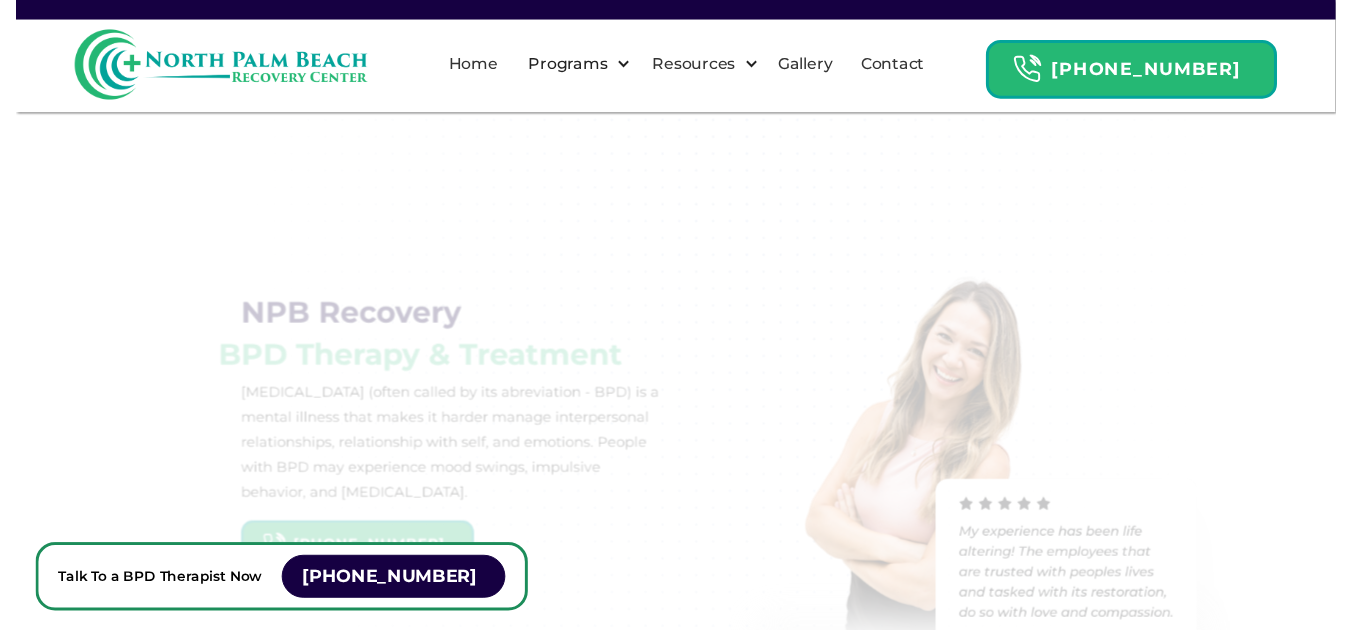 scroll, scrollTop: 0, scrollLeft: 0, axis: both 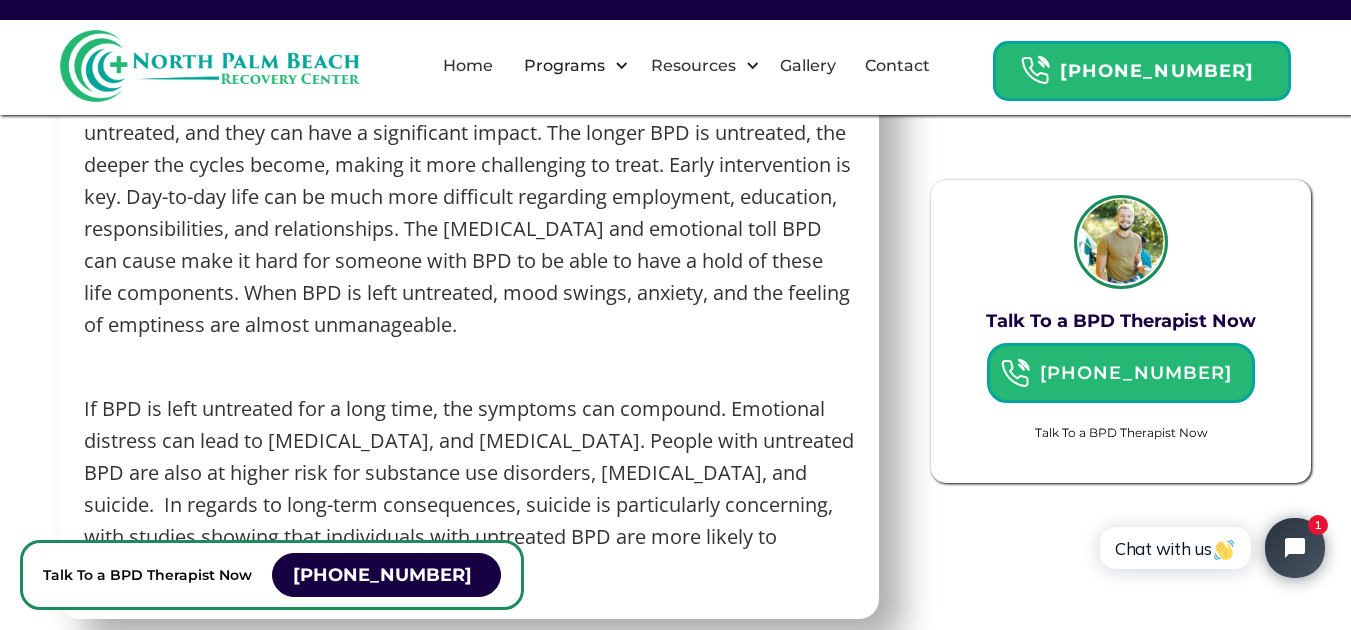 click on "If BPD is left untreated for a long time, the symptoms can compound. Emotional distress can lead to [MEDICAL_DATA], and [MEDICAL_DATA]. People with untreated BPD are also at higher risk for substance use disorders, [MEDICAL_DATA], and suicide.  In regards to long-term consequences, suicide is particularly concerning, with studies showing that individuals with untreated BPD are more likely to attempt suicide than those in treatment." at bounding box center [469, 489] 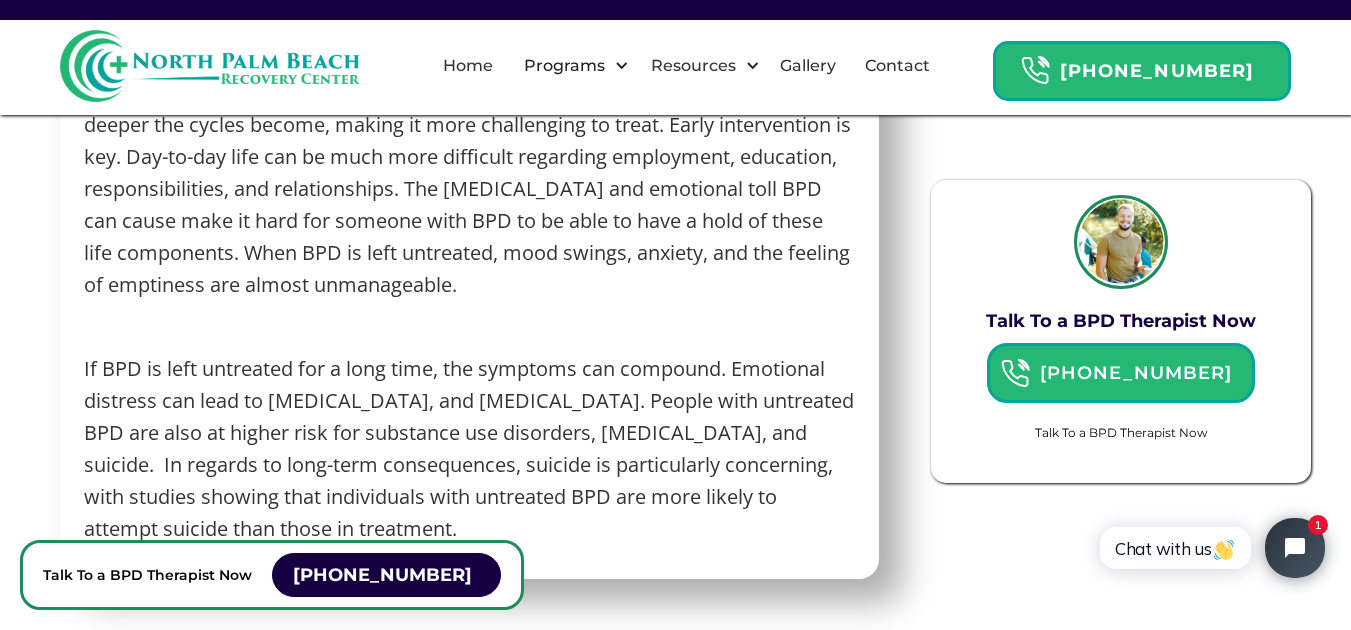 click on "If BPD is left untreated for a long time, the symptoms can compound. Emotional distress can lead to [MEDICAL_DATA], and [MEDICAL_DATA]. People with untreated BPD are also at higher risk for substance use disorders, [MEDICAL_DATA], and suicide.  In regards to long-term consequences, suicide is particularly concerning, with studies showing that individuals with untreated BPD are more likely to attempt suicide than those in treatment." at bounding box center (469, 449) 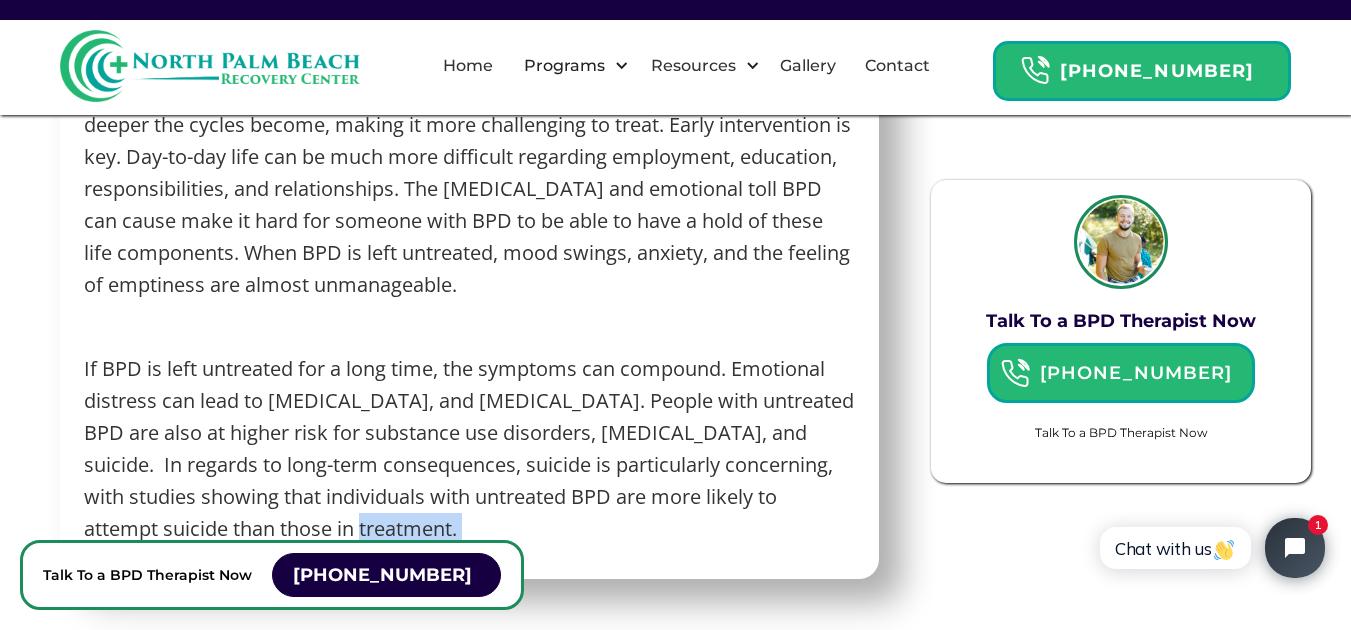 click on "If BPD is left untreated for a long time, the symptoms can compound. Emotional distress can lead to [MEDICAL_DATA], and [MEDICAL_DATA]. People with untreated BPD are also at higher risk for substance use disorders, [MEDICAL_DATA], and suicide.  In regards to long-term consequences, suicide is particularly concerning, with studies showing that individuals with untreated BPD are more likely to attempt suicide than those in treatment." at bounding box center (469, 449) 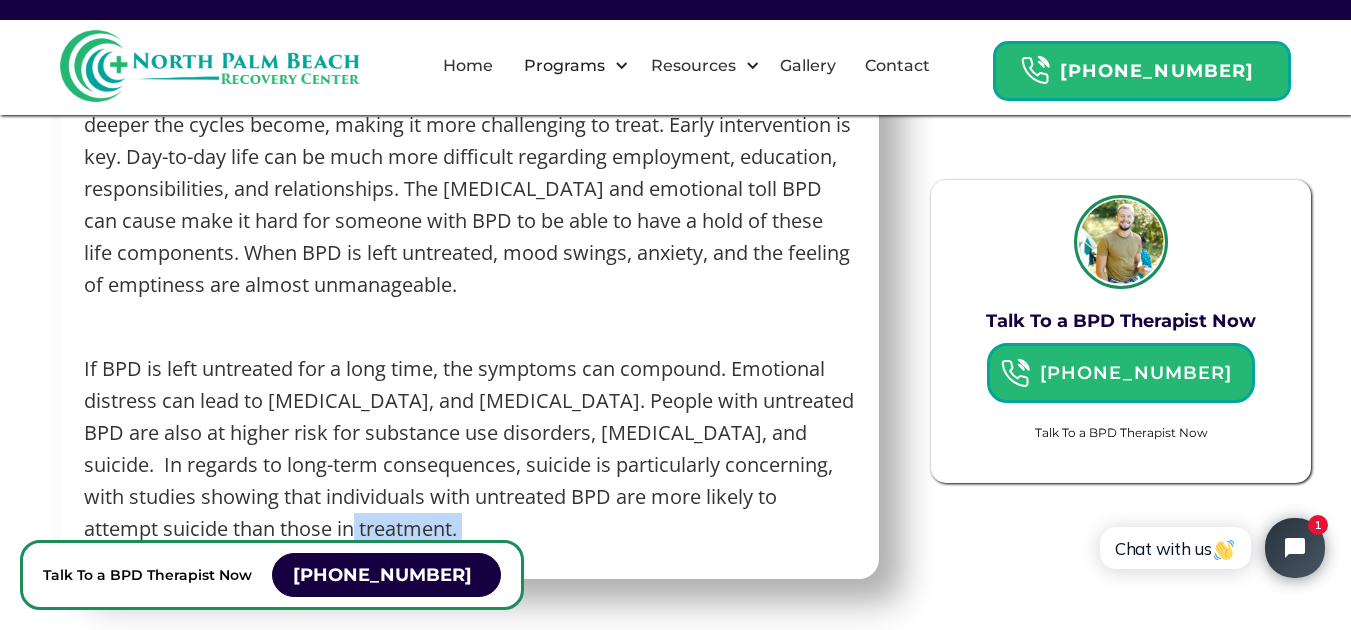 click on "If BPD is left untreated for a long time, the symptoms can compound. Emotional distress can lead to [MEDICAL_DATA], and [MEDICAL_DATA]. People with untreated BPD are also at higher risk for substance use disorders, [MEDICAL_DATA], and suicide.  In regards to long-term consequences, suicide is particularly concerning, with studies showing that individuals with untreated BPD are more likely to attempt suicide than those in treatment." at bounding box center (469, 449) 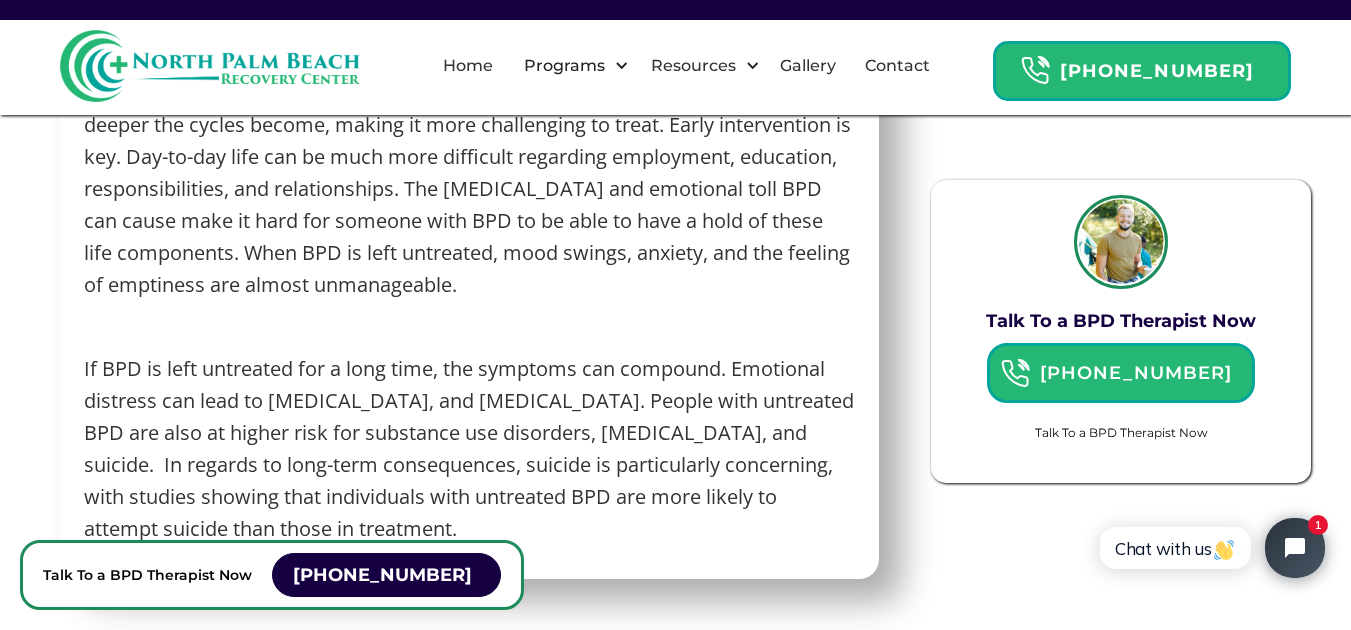 click on "If BPD is left untreated for a long time, the symptoms can compound. Emotional distress can lead to [MEDICAL_DATA], and [MEDICAL_DATA]. People with untreated BPD are also at higher risk for substance use disorders, [MEDICAL_DATA], and suicide.  In regards to long-term consequences, suicide is particularly concerning, with studies showing that individuals with untreated BPD are more likely to attempt suicide than those in treatment." at bounding box center (469, 449) 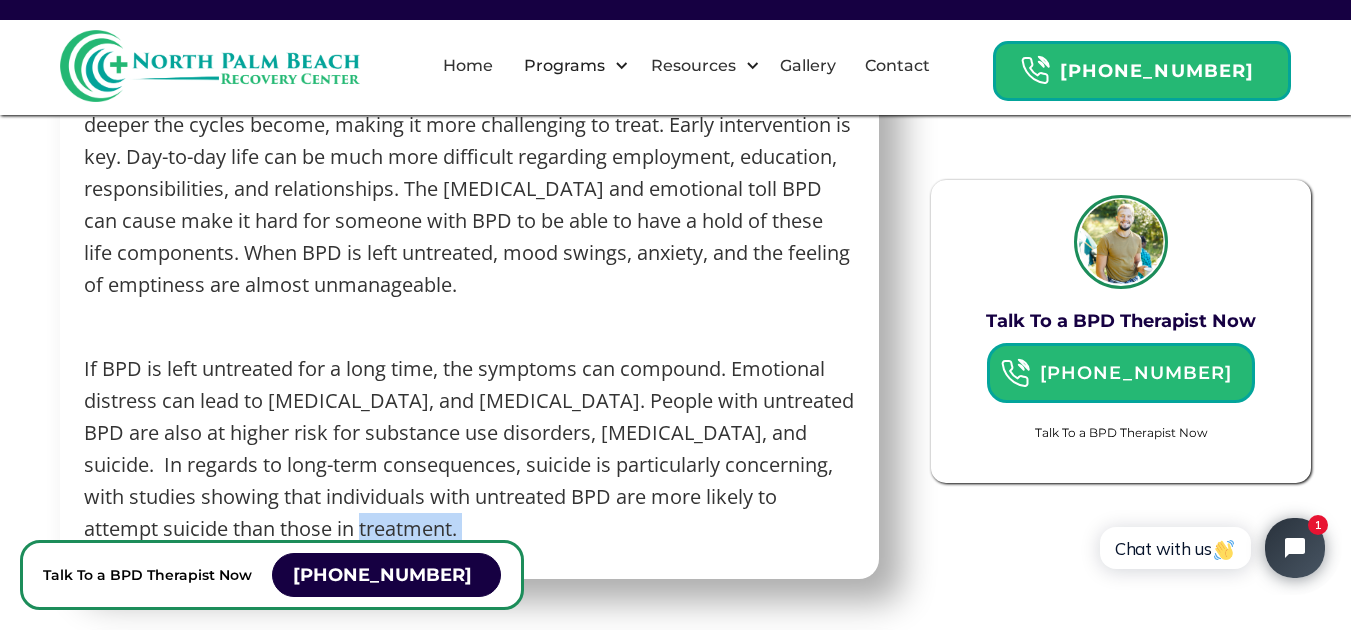 click on "If BPD is left untreated for a long time, the symptoms can compound. Emotional distress can lead to [MEDICAL_DATA], and [MEDICAL_DATA]. People with untreated BPD are also at higher risk for substance use disorders, [MEDICAL_DATA], and suicide.  In regards to long-term consequences, suicide is particularly concerning, with studies showing that individuals with untreated BPD are more likely to attempt suicide than those in treatment." at bounding box center (469, 449) 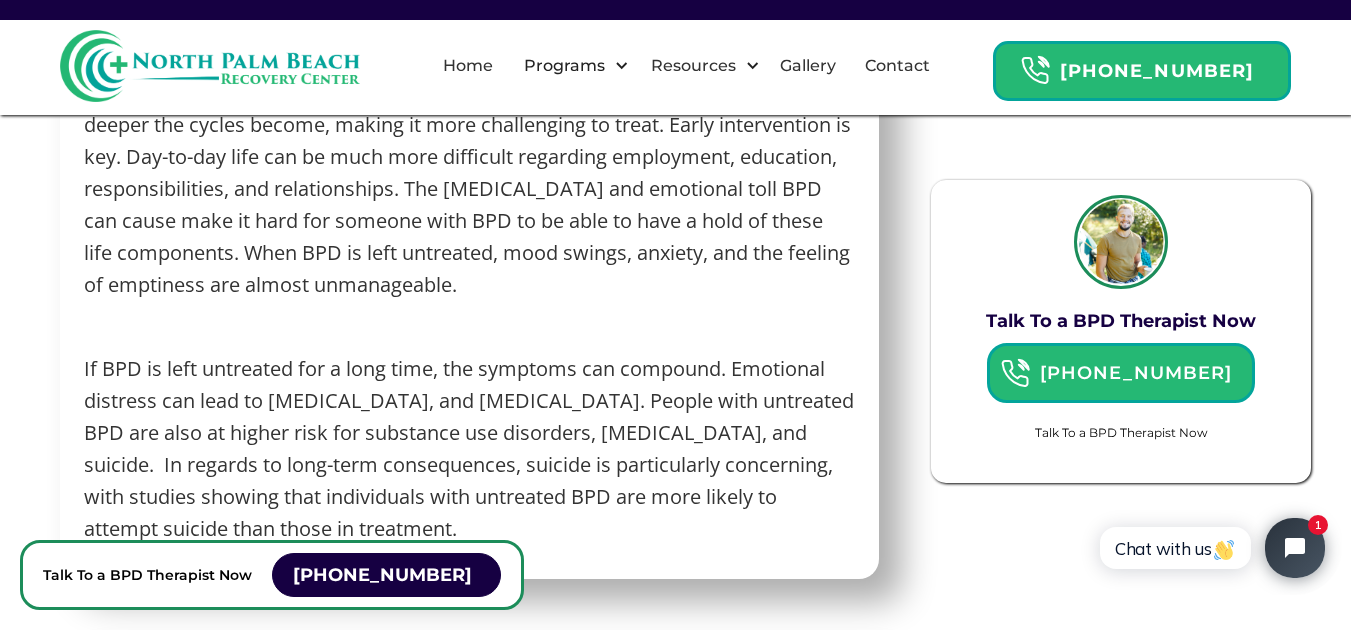 click on "If BPD is left untreated for a long time, the symptoms can compound. Emotional distress can lead to [MEDICAL_DATA], and [MEDICAL_DATA]. People with untreated BPD are also at higher risk for substance use disorders, [MEDICAL_DATA], and suicide.  In regards to long-term consequences, suicide is particularly concerning, with studies showing that individuals with untreated BPD are more likely to attempt suicide than those in treatment." at bounding box center [469, 449] 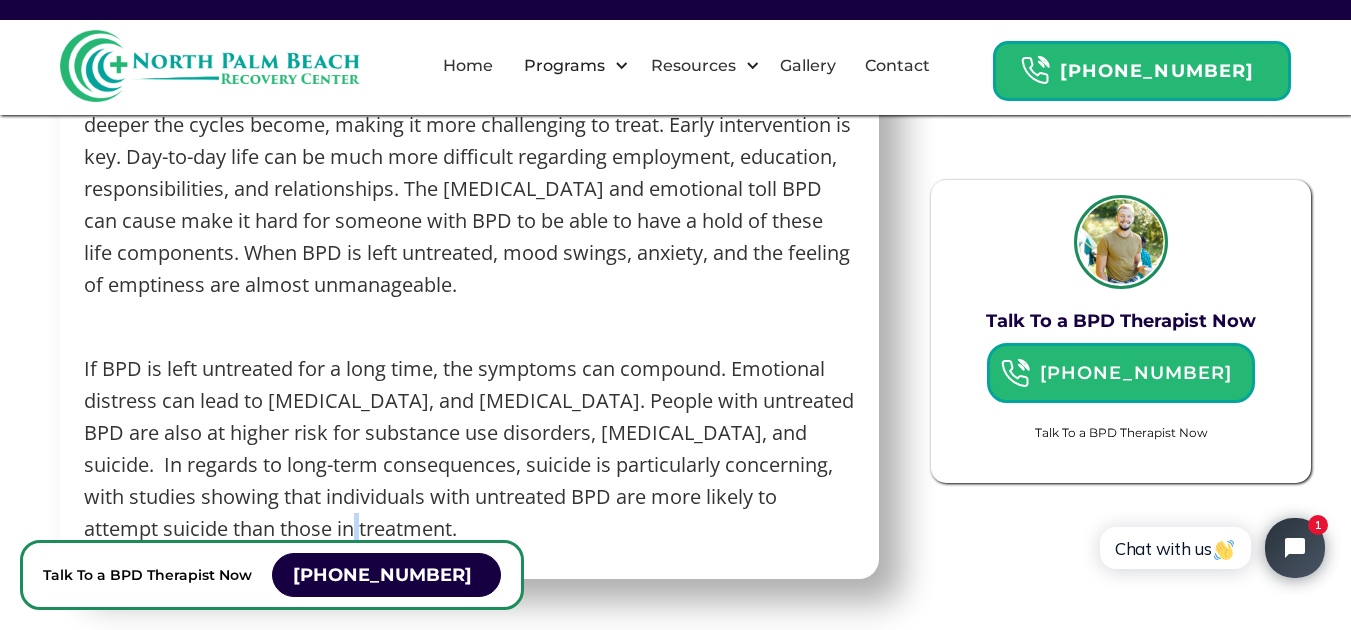 click on "If BPD is left untreated for a long time, the symptoms can compound. Emotional distress can lead to [MEDICAL_DATA], and [MEDICAL_DATA]. People with untreated BPD are also at higher risk for substance use disorders, [MEDICAL_DATA], and suicide.  In regards to long-term consequences, suicide is particularly concerning, with studies showing that individuals with untreated BPD are more likely to attempt suicide than those in treatment." at bounding box center (469, 449) 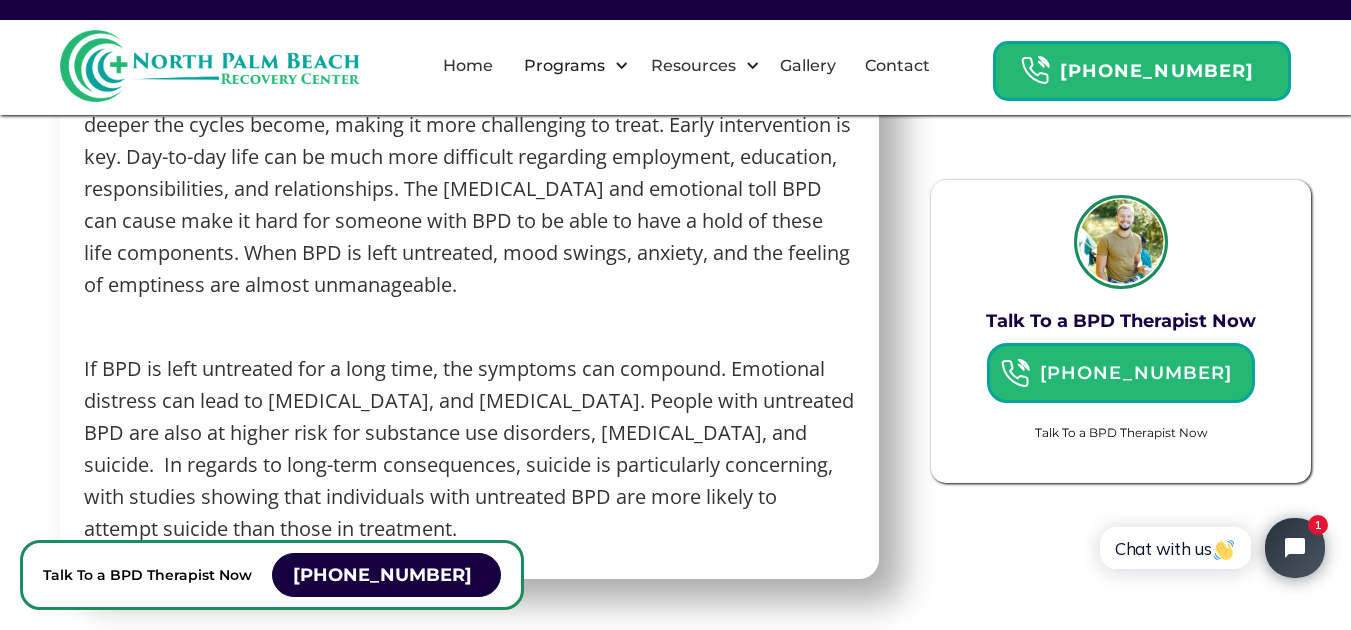 click on "If BPD is left untreated for a long time, the symptoms can compound. Emotional distress can lead to [MEDICAL_DATA], and [MEDICAL_DATA]. People with untreated BPD are also at higher risk for substance use disorders, [MEDICAL_DATA], and suicide.  In regards to long-term consequences, suicide is particularly concerning, with studies showing that individuals with untreated BPD are more likely to attempt suicide than those in treatment." at bounding box center [469, 449] 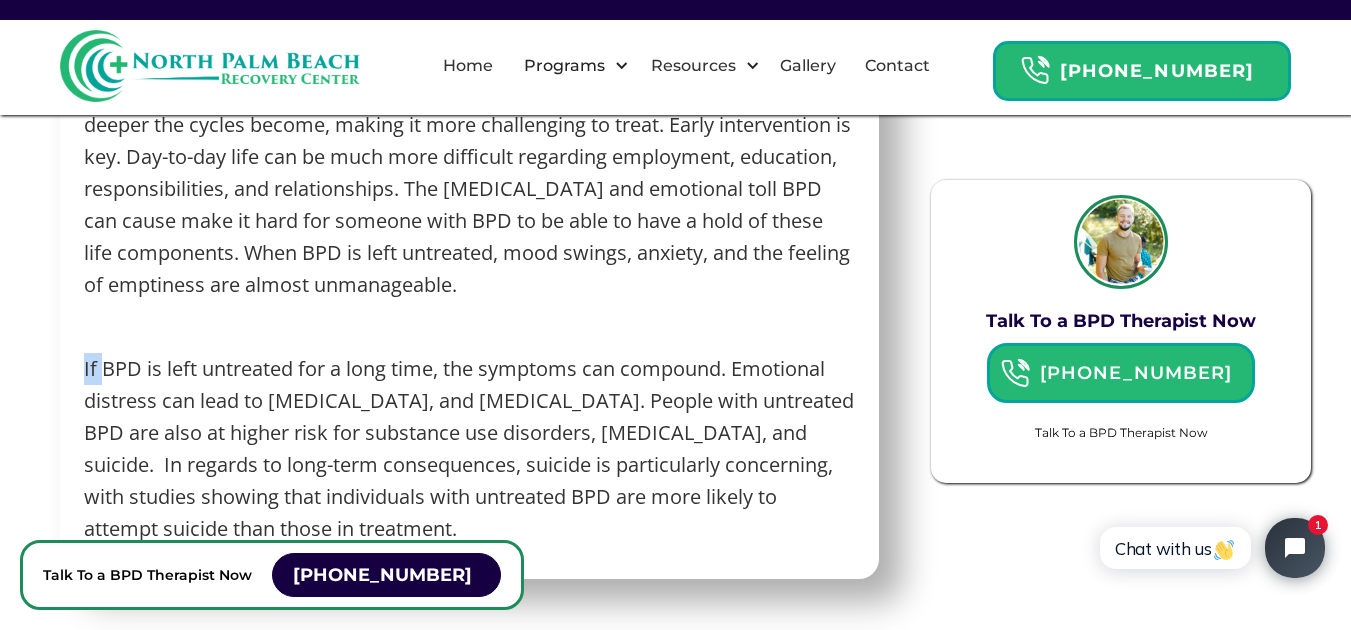 click on "If BPD is left untreated for a long time, the symptoms can compound. Emotional distress can lead to [MEDICAL_DATA], and [MEDICAL_DATA]. People with untreated BPD are also at higher risk for substance use disorders, [MEDICAL_DATA], and suicide.  In regards to long-term consequences, suicide is particularly concerning, with studies showing that individuals with untreated BPD are more likely to attempt suicide than those in treatment." at bounding box center (469, 449) 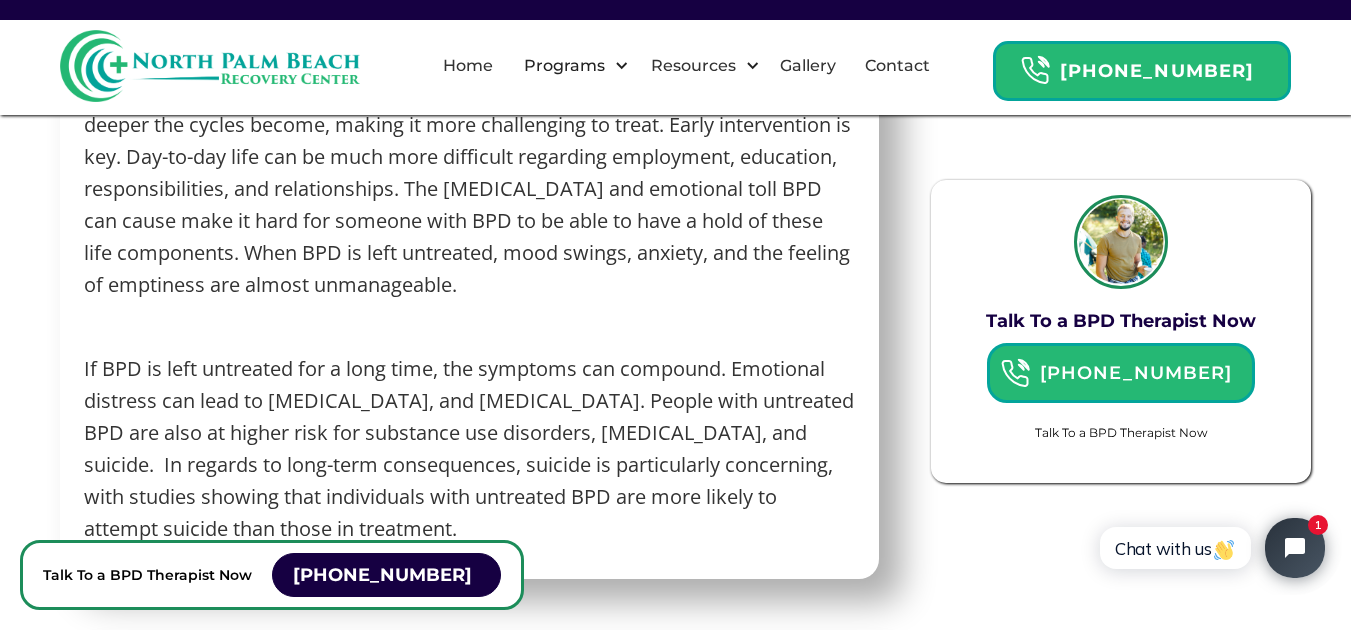click on "‍" at bounding box center [469, 327] 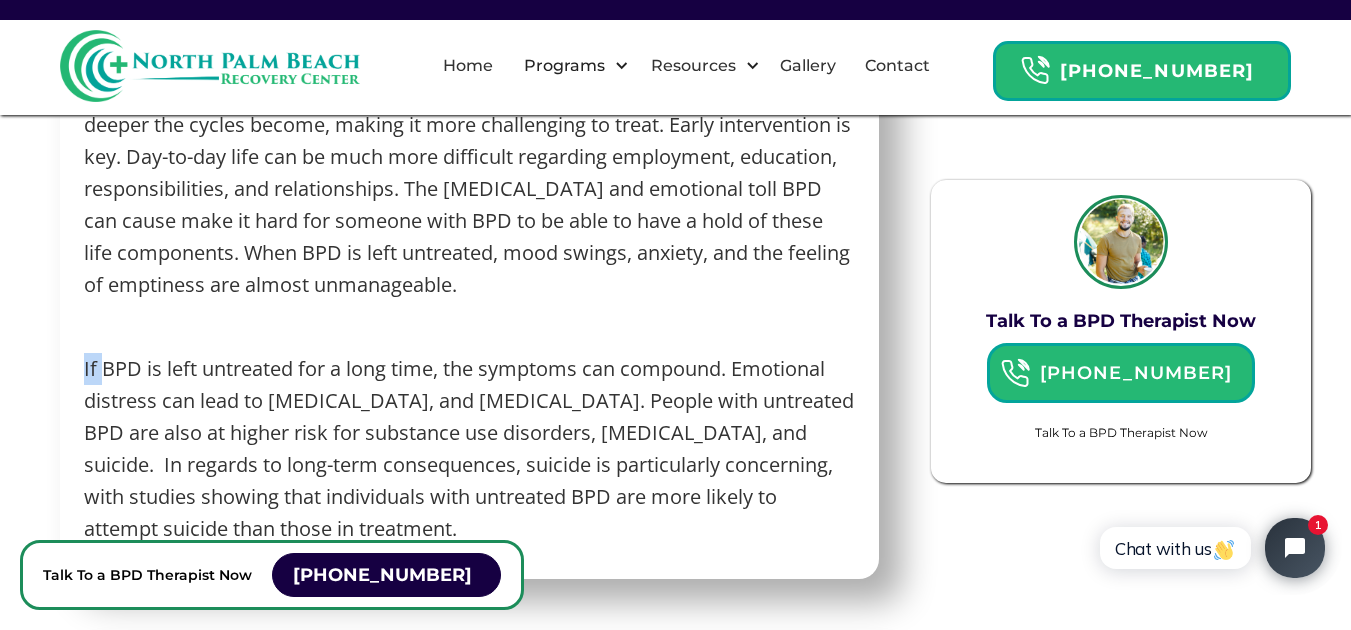 click on "[MEDICAL_DATA] (BPD) is one of the most common [MEDICAL_DATA] diagnosed. It is often accompanied by difficulty regulating emotions and controlling impulses. On the surface, this looks like intense mood swings, reckless behavior, [MEDICAL_DATA], intense anger, paranoid thoughts, feelings of emptiness, and difficulty maintaining life's components. Dual diagnosis with substance abuse is also common among Individuals with BPD. We are not exactly sure what the cause of BPD is. Industry experts agree that genetic, social, and cultural forces are at play.  ‍ BPD & Emotional Symptoms ‍ Mood Swings Mood swings are a core symptom of BPD. Emotional regulation can cause these intense and rapidly changing emotions. To the individual who is suffering from BPD, these feelings can feel uncontrollable. The shift in mood could occur in minutes or hours and range from euphoria to despair. ‍ Abandonment  ‍ Feelings of Emptiness ‍ BPD & Relationships Symptoms ‍ ‍ BPD & Idealization ‍ ‍ ‍" at bounding box center (469, -1551) 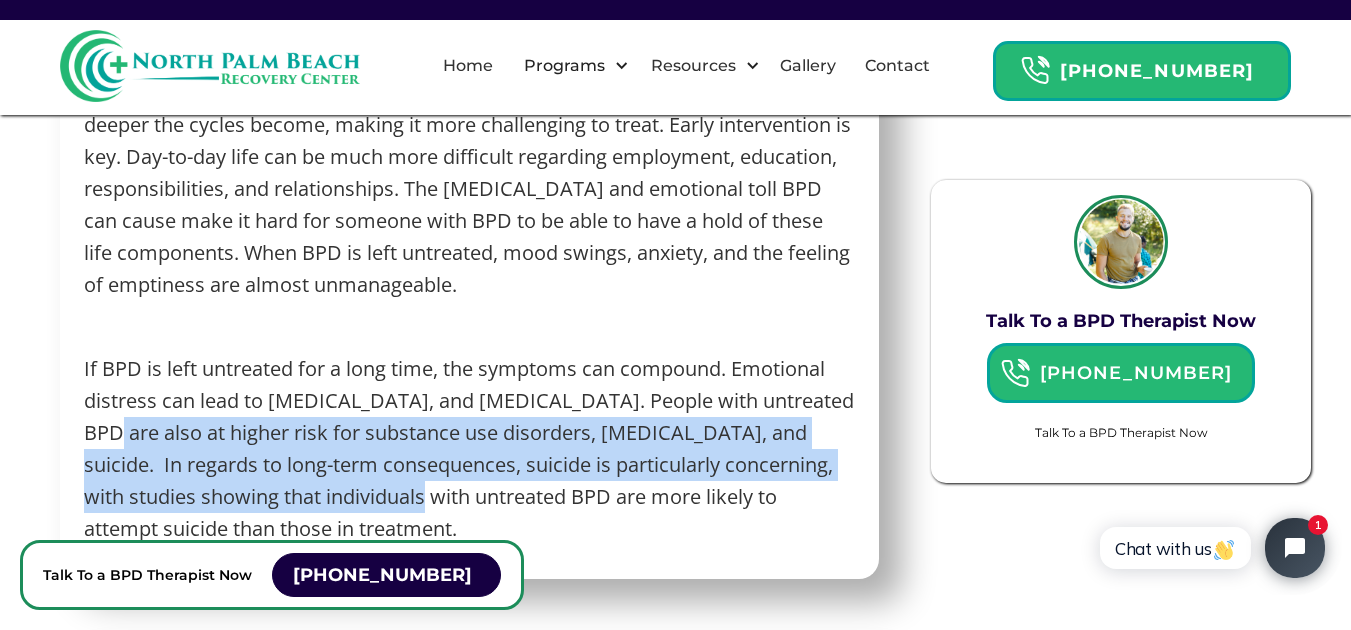 drag, startPoint x: 382, startPoint y: 461, endPoint x: 25, endPoint y: 393, distance: 363.4185 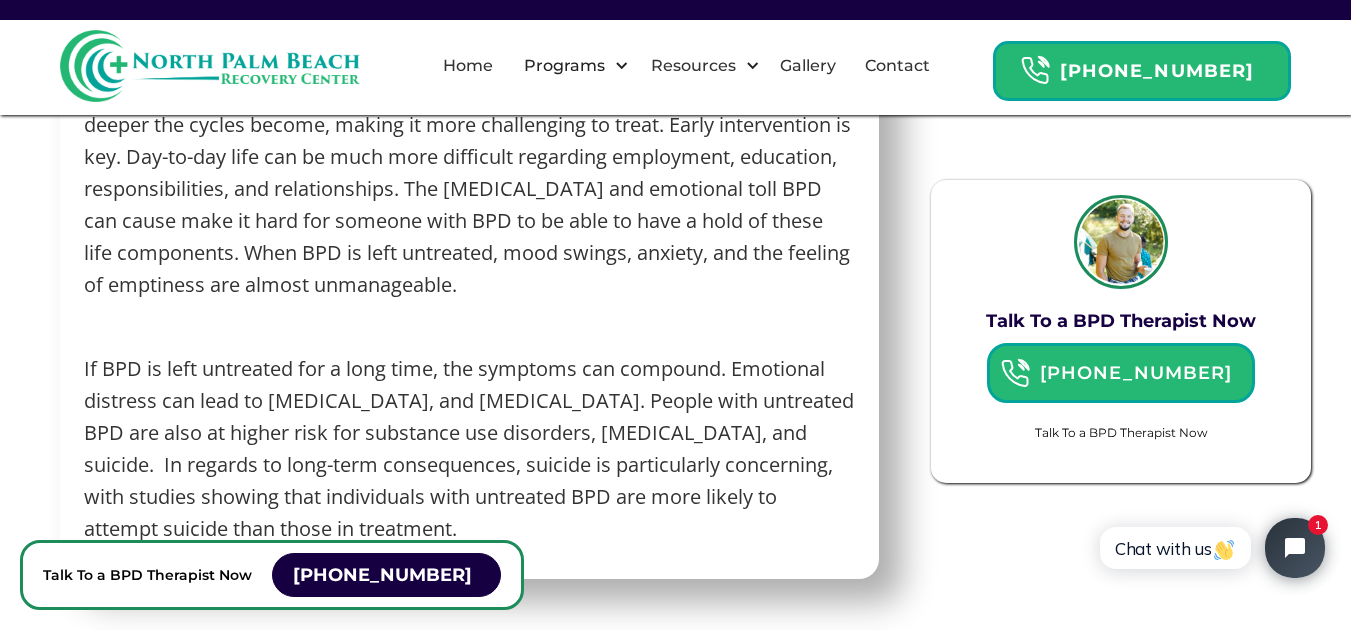 click on "[MEDICAL_DATA] (BPD) is one of the most common [MEDICAL_DATA] diagnosed. It is often accompanied by difficulty regulating emotions and controlling impulses. On the surface, this looks like intense mood swings, reckless behavior, [MEDICAL_DATA], intense anger, paranoid thoughts, feelings of emptiness, and difficulty maintaining life's components. Dual diagnosis with substance abuse is also common among Individuals with BPD. We are not exactly sure what the cause of BPD is. Industry experts agree that genetic, social, and cultural forces are at play.  ‍ BPD & Emotional Symptoms ‍ Mood Swings Mood swings are a core symptom of BPD. Emotional regulation can cause these intense and rapidly changing emotions. To the individual who is suffering from BPD, these feelings can feel uncontrollable. The shift in mood could occur in minutes or hours and range from euphoria to despair. ‍ Abandonment  ‍ Feelings of Emptiness ‍ BPD & Relationships Symptoms ‍ ‍ BPD & Idealization ‍ ‍ ‍" at bounding box center [469, -1553] 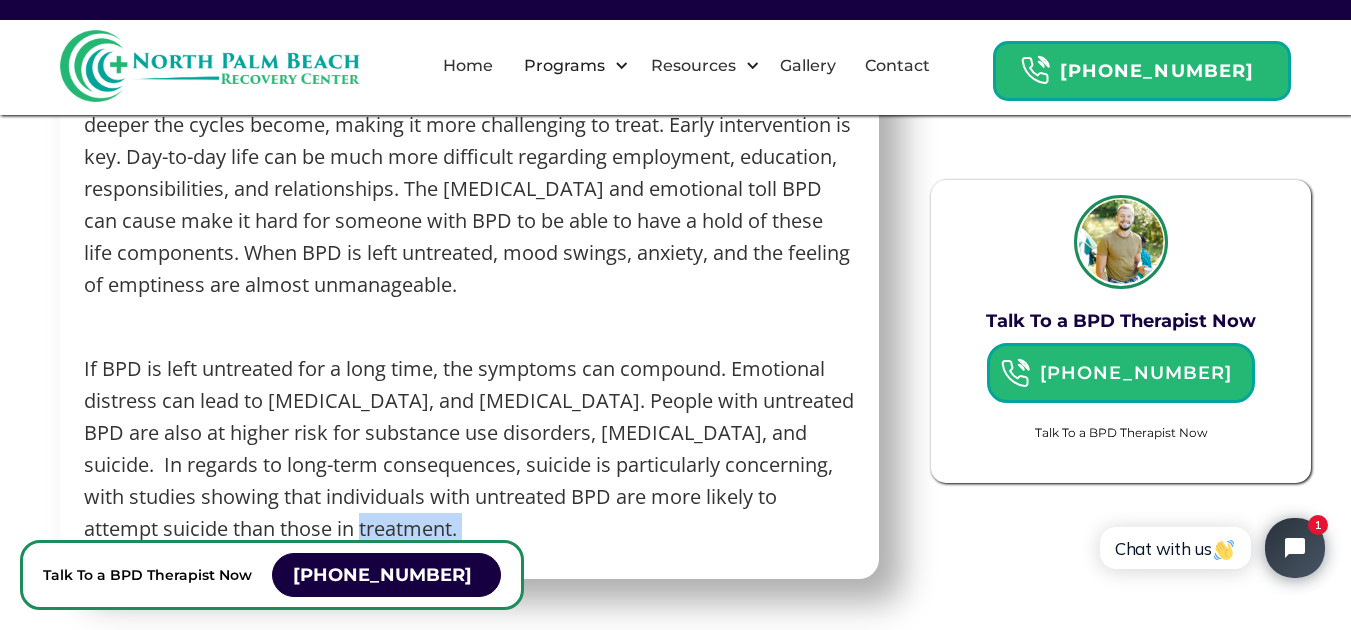 click on "[MEDICAL_DATA] (BPD) is one of the most common [MEDICAL_DATA] diagnosed. It is often accompanied by difficulty regulating emotions and controlling impulses. On the surface, this looks like intense mood swings, reckless behavior, [MEDICAL_DATA], intense anger, paranoid thoughts, feelings of emptiness, and difficulty maintaining life's components. Dual diagnosis with substance abuse is also common among Individuals with BPD. We are not exactly sure what the cause of BPD is. Industry experts agree that genetic, social, and cultural forces are at play.  ‍ BPD & Emotional Symptoms ‍ Mood Swings Mood swings are a core symptom of BPD. Emotional regulation can cause these intense and rapidly changing emotions. To the individual who is suffering from BPD, these feelings can feel uncontrollable. The shift in mood could occur in minutes or hours and range from euphoria to despair. ‍ Abandonment  ‍ Feelings of Emptiness ‍ BPD & Relationships Symptoms ‍ ‍ BPD & Idealization ‍ ‍ ‍" at bounding box center [469, -1553] 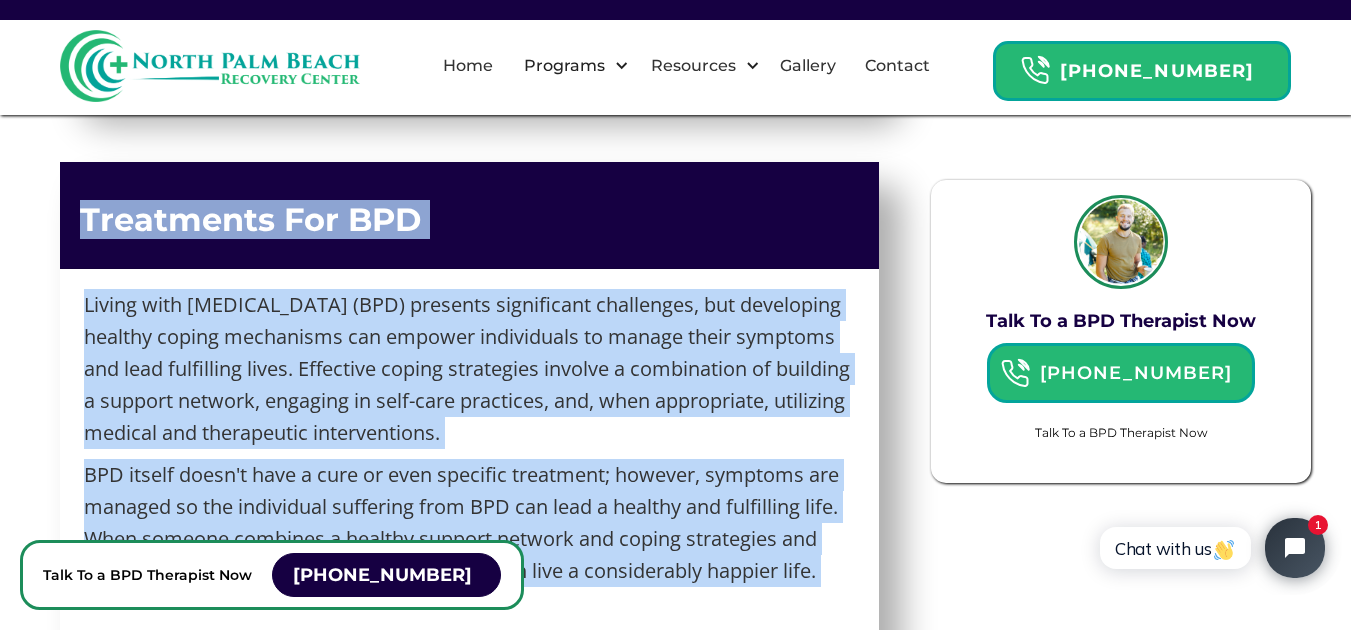 drag, startPoint x: 81, startPoint y: 332, endPoint x: 259, endPoint y: 683, distance: 393.55432 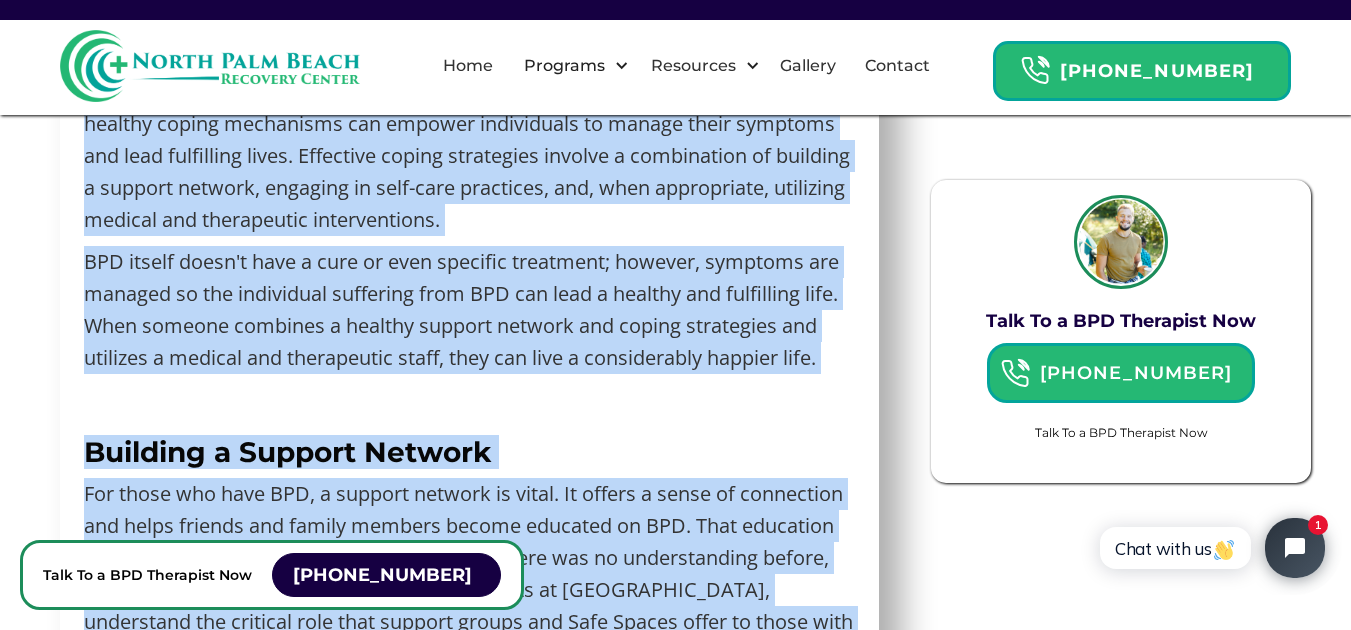 scroll, scrollTop: 5859, scrollLeft: 0, axis: vertical 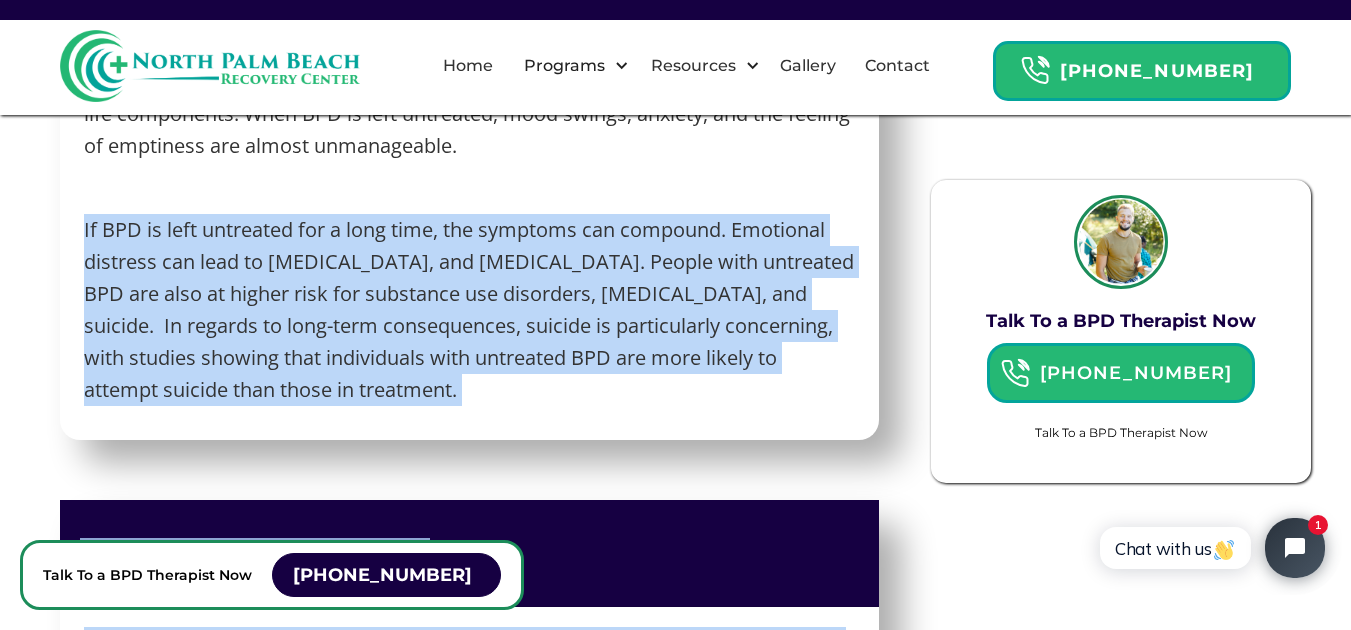 click on "[MEDICAL_DATA] (BPD) is one of the most common [MEDICAL_DATA] diagnosed. It is often accompanied by difficulty regulating emotions and controlling impulses. On the surface, this looks like intense mood swings, reckless behavior, [MEDICAL_DATA], intense anger, paranoid thoughts, feelings of emptiness, and difficulty maintaining life's components. Dual diagnosis with substance abuse is also common among Individuals with BPD. We are not exactly sure what the cause of BPD is. Industry experts agree that genetic, social, and cultural forces are at play.  ‍ BPD & Emotional Symptoms ‍ Mood Swings Mood swings are a core symptom of BPD. Emotional regulation can cause these intense and rapidly changing emotions. To the individual who is suffering from BPD, these feelings can feel uncontrollable. The shift in mood could occur in minutes or hours and range from euphoria to despair. ‍ Abandonment  ‍ Feelings of Emptiness ‍ BPD & Relationships Symptoms ‍ ‍ BPD & Idealization ‍ ‍ ‍" at bounding box center (469, -1692) 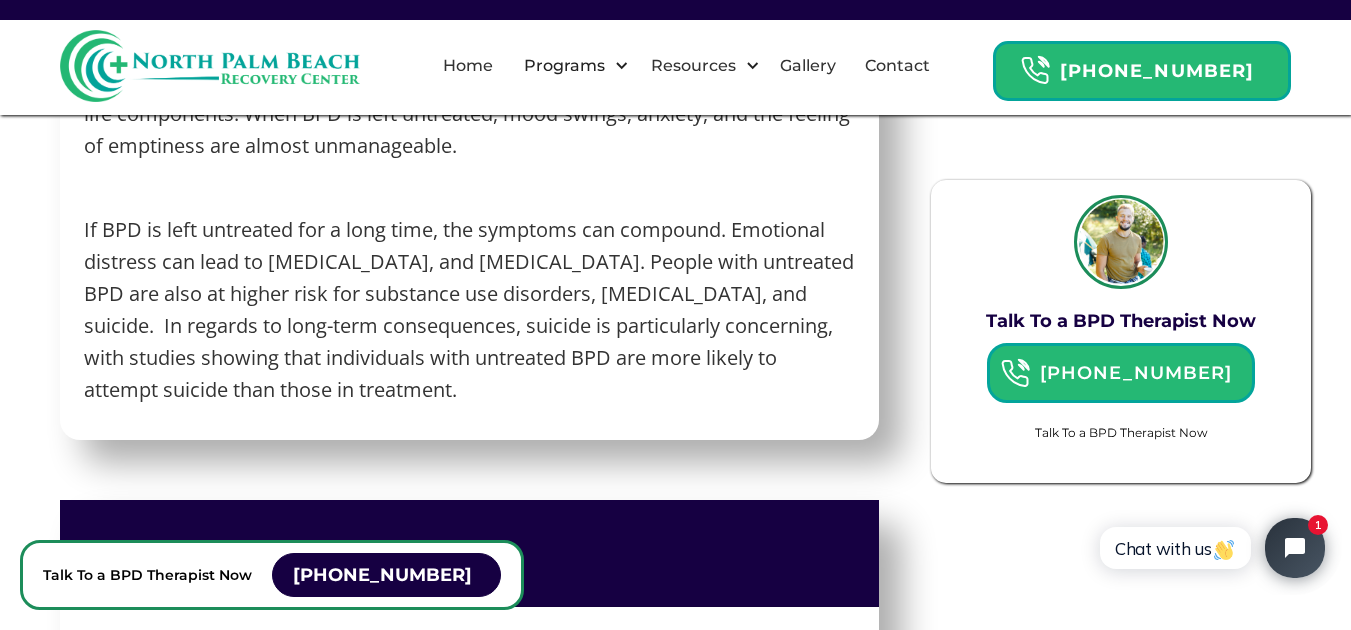click on "If BPD is left untreated for a long time, the symptoms can compound. Emotional distress can lead to [MEDICAL_DATA], and [MEDICAL_DATA]. People with untreated BPD are also at higher risk for substance use disorders, [MEDICAL_DATA], and suicide.  In regards to long-term consequences, suicide is particularly concerning, with studies showing that individuals with untreated BPD are more likely to attempt suicide than those in treatment." at bounding box center (469, 310) 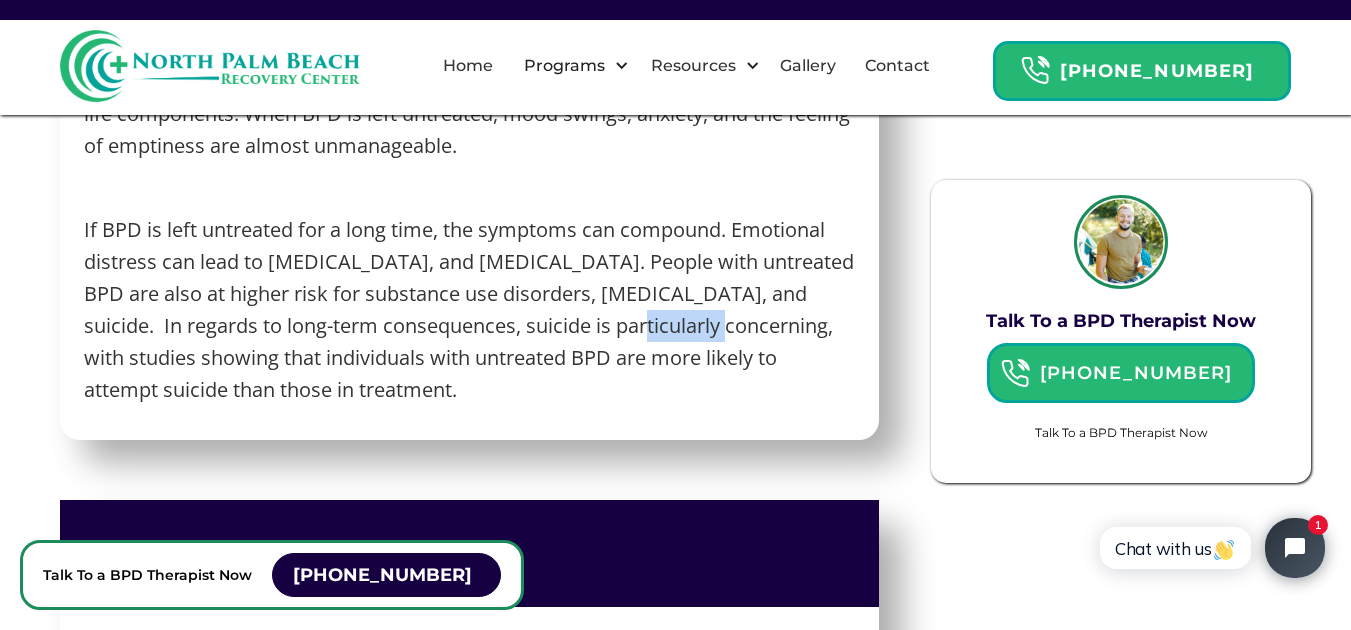 click on "If BPD is left untreated for a long time, the symptoms can compound. Emotional distress can lead to [MEDICAL_DATA], and [MEDICAL_DATA]. People with untreated BPD are also at higher risk for substance use disorders, [MEDICAL_DATA], and suicide.  In regards to long-term consequences, suicide is particularly concerning, with studies showing that individuals with untreated BPD are more likely to attempt suicide than those in treatment." at bounding box center [469, 310] 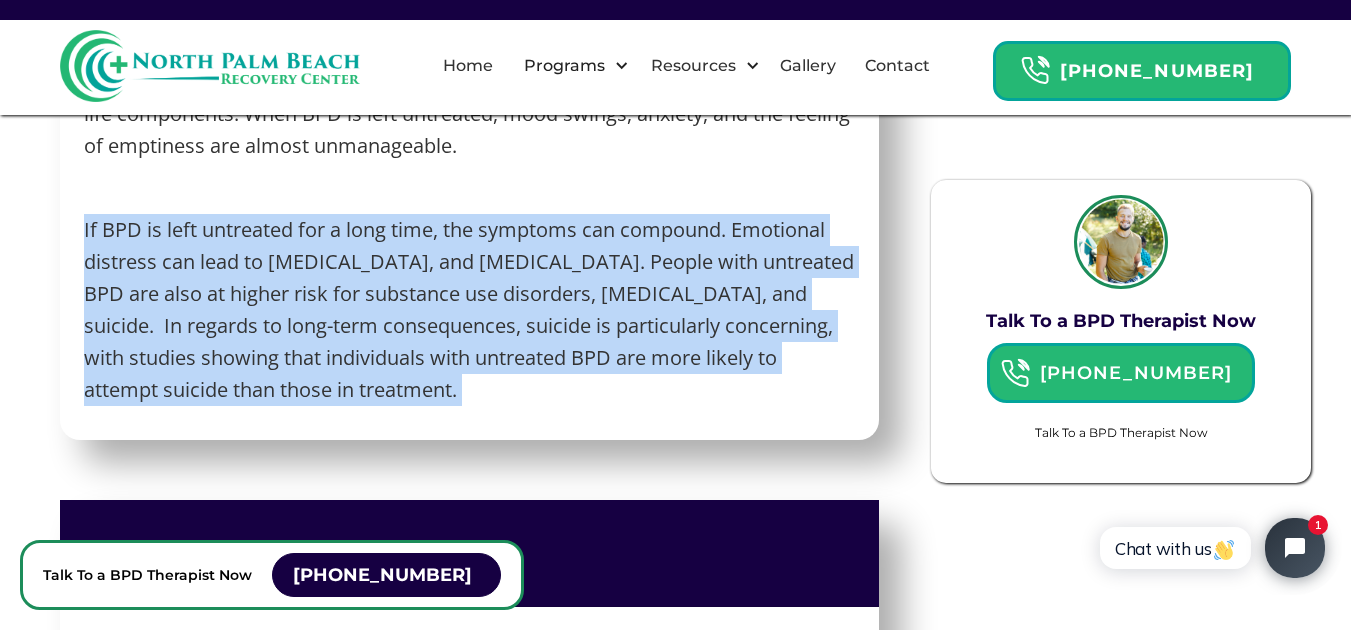 click on "If BPD is left untreated for a long time, the symptoms can compound. Emotional distress can lead to [MEDICAL_DATA], and [MEDICAL_DATA]. People with untreated BPD are also at higher risk for substance use disorders, [MEDICAL_DATA], and suicide.  In regards to long-term consequences, suicide is particularly concerning, with studies showing that individuals with untreated BPD are more likely to attempt suicide than those in treatment." at bounding box center [469, 310] 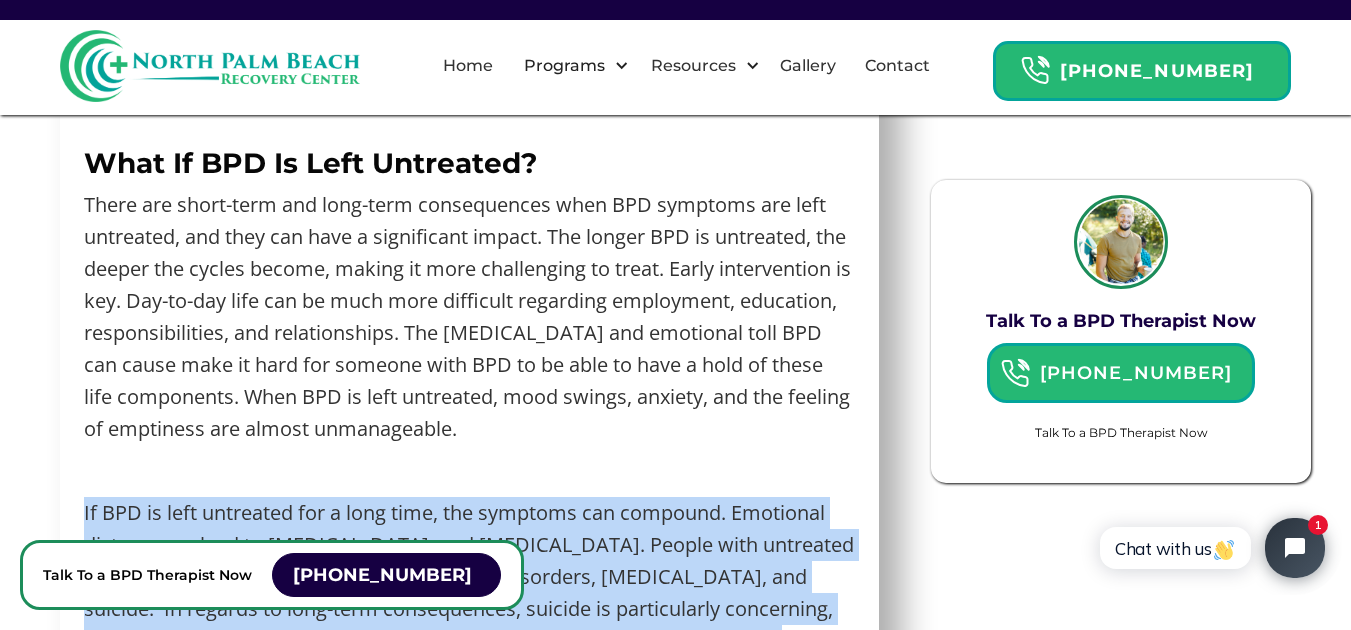 scroll, scrollTop: 5579, scrollLeft: 0, axis: vertical 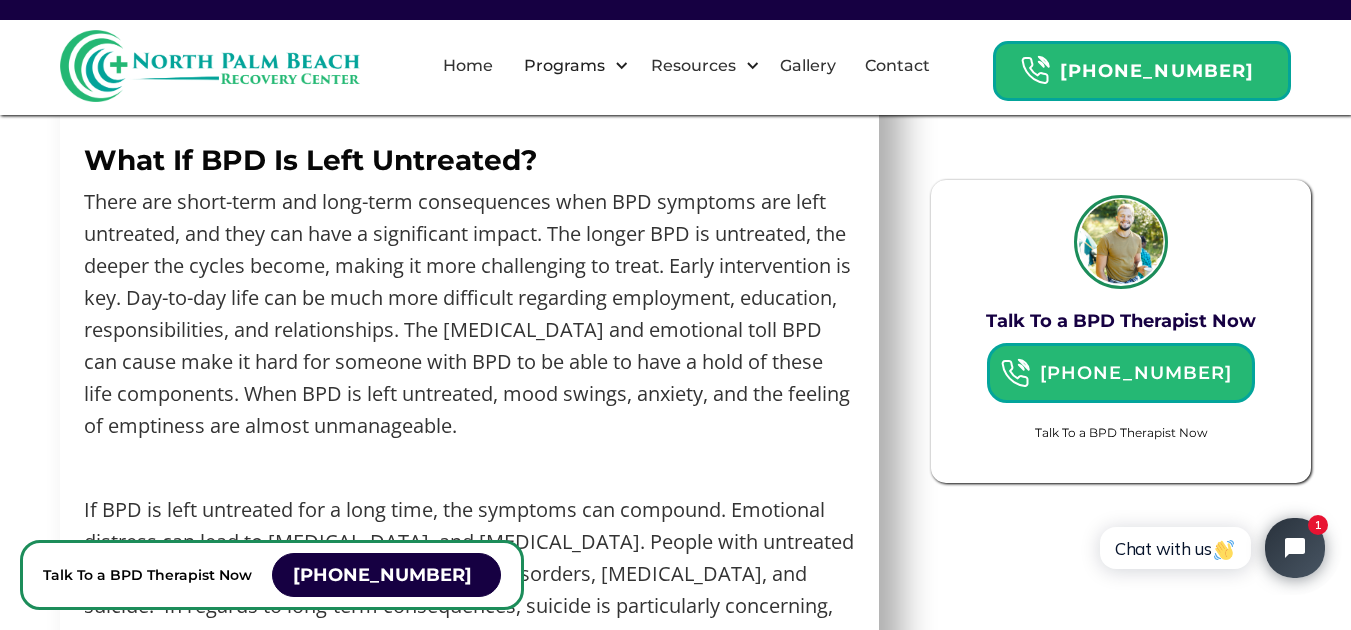 click on "There are short-term and long-term consequences when BPD symptoms are left untreated, and they can have a significant impact. The longer BPD is untreated, the deeper the cycles become, making it more challenging to treat. Early intervention is key.   Day-to-day life can be much more difficult regarding employment, education, responsibilities, and relationships. The impulsivity and emotional toll BPD can cause make it hard for someone with BPD to be able to have a hold of these life components. When BPD is left untreated, mood swings, anxiety, and the feeling of emptiness are almost unmanageable." at bounding box center (469, 314) 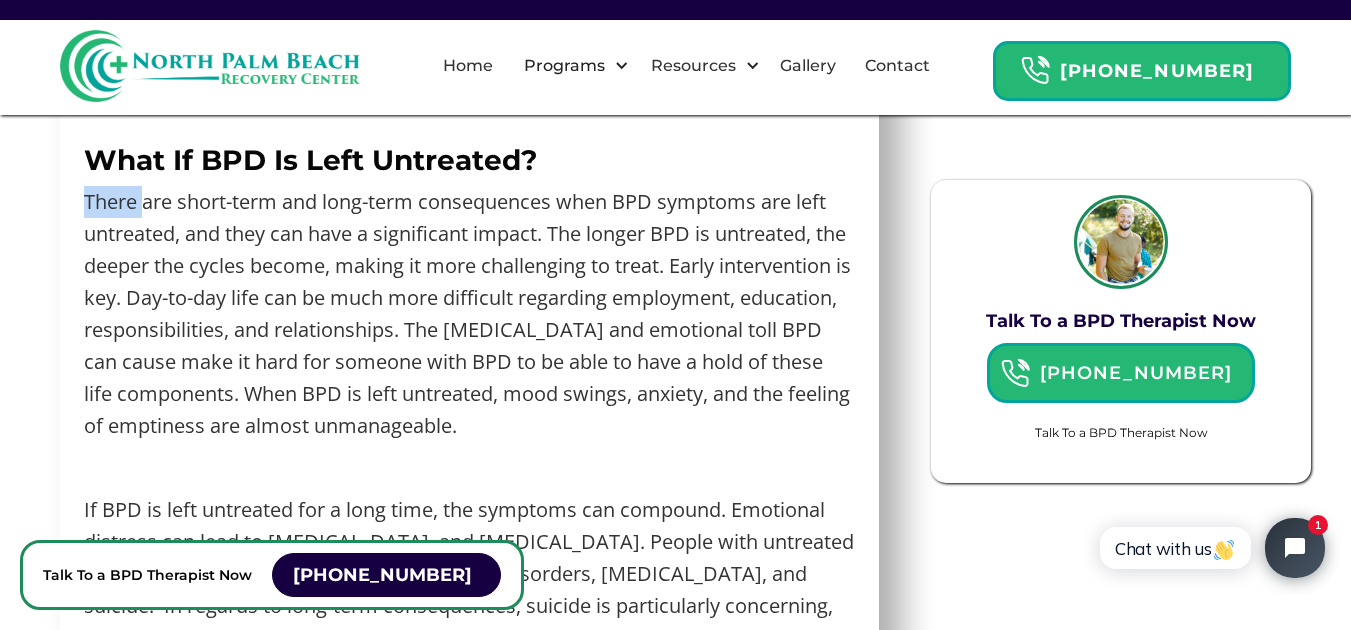 click on "There are short-term and long-term consequences when BPD symptoms are left untreated, and they can have a significant impact. The longer BPD is untreated, the deeper the cycles become, making it more challenging to treat. Early intervention is key.   Day-to-day life can be much more difficult regarding employment, education, responsibilities, and relationships. The impulsivity and emotional toll BPD can cause make it hard for someone with BPD to be able to have a hold of these life components. When BPD is left untreated, mood swings, anxiety, and the feeling of emptiness are almost unmanageable." at bounding box center (469, 314) 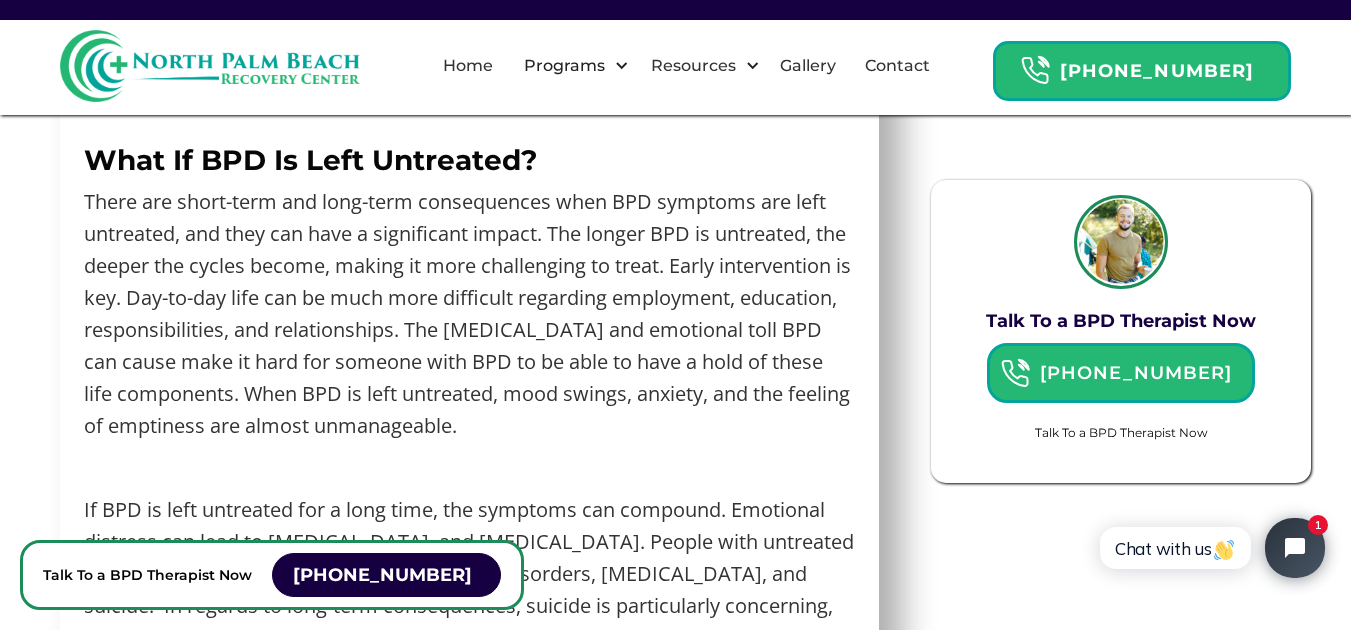 click on "There are short-term and long-term consequences when BPD symptoms are left untreated, and they can have a significant impact. The longer BPD is untreated, the deeper the cycles become, making it more challenging to treat. Early intervention is key.   Day-to-day life can be much more difficult regarding employment, education, responsibilities, and relationships. The impulsivity and emotional toll BPD can cause make it hard for someone with BPD to be able to have a hold of these life components. When BPD is left untreated, mood swings, anxiety, and the feeling of emptiness are almost unmanageable." at bounding box center (469, 314) 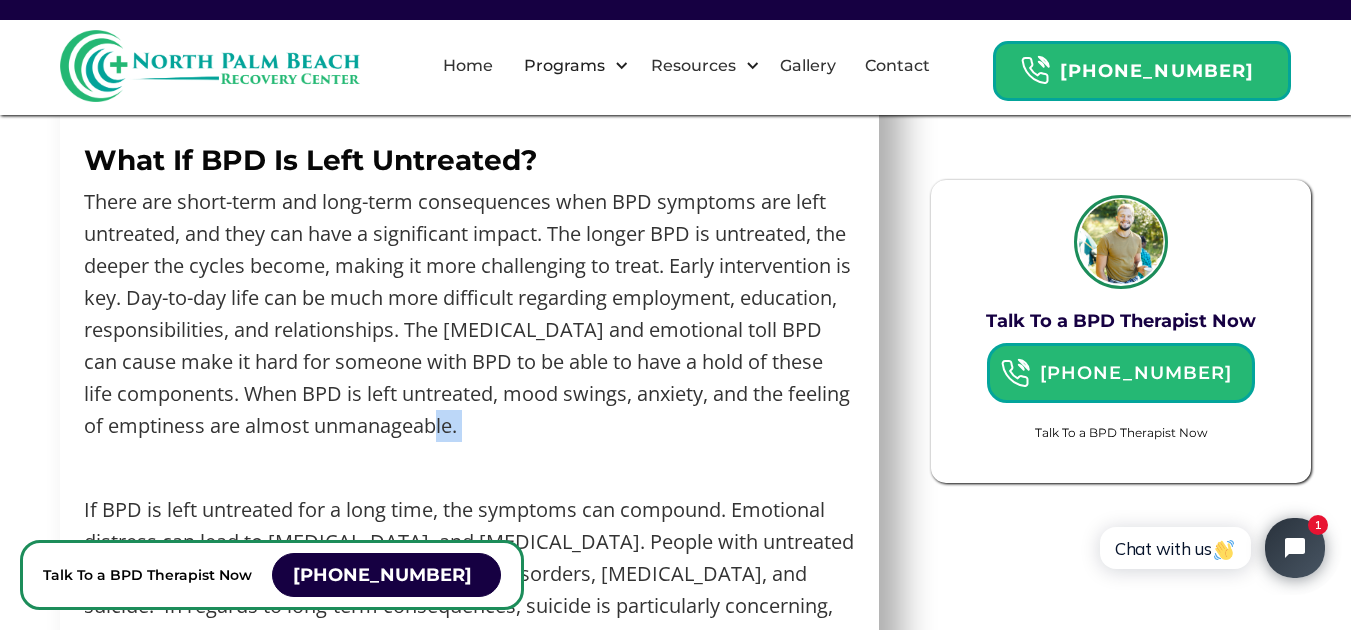 click on "There are short-term and long-term consequences when BPD symptoms are left untreated, and they can have a significant impact. The longer BPD is untreated, the deeper the cycles become, making it more challenging to treat. Early intervention is key.   Day-to-day life can be much more difficult regarding employment, education, responsibilities, and relationships. The impulsivity and emotional toll BPD can cause make it hard for someone with BPD to be able to have a hold of these life components. When BPD is left untreated, mood swings, anxiety, and the feeling of emptiness are almost unmanageable." at bounding box center (469, 314) 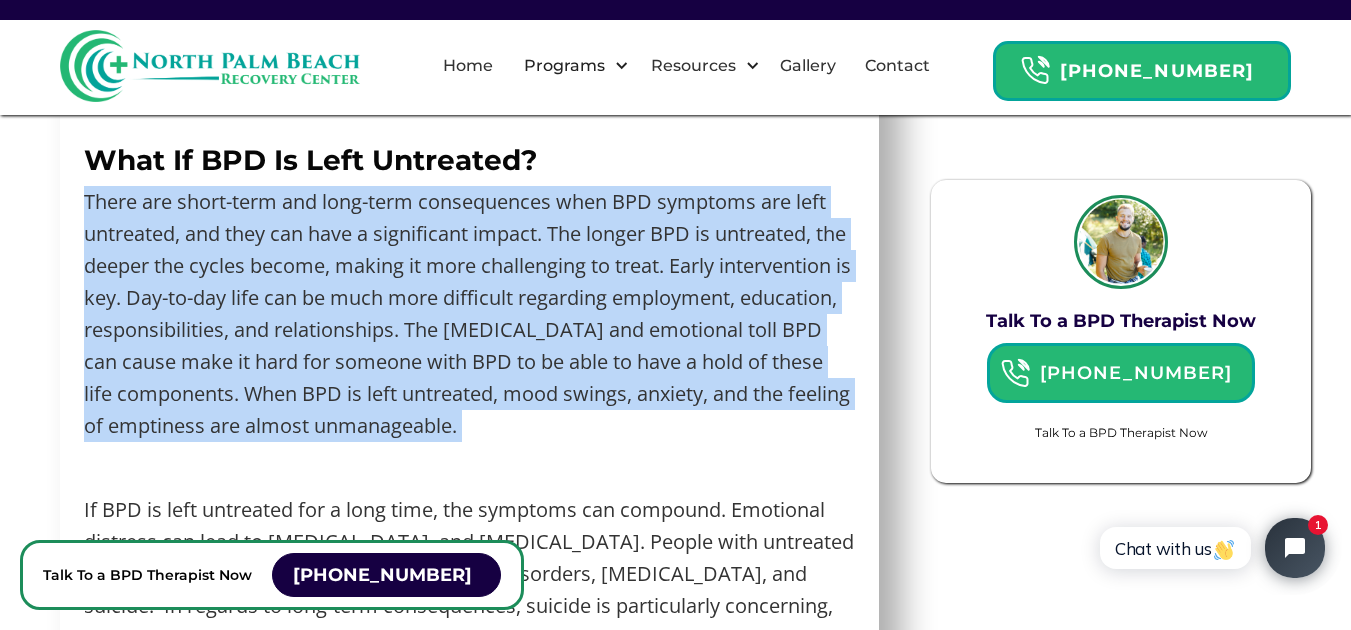 click on "There are short-term and long-term consequences when BPD symptoms are left untreated, and they can have a significant impact. The longer BPD is untreated, the deeper the cycles become, making it more challenging to treat. Early intervention is key.   Day-to-day life can be much more difficult regarding employment, education, responsibilities, and relationships. The impulsivity and emotional toll BPD can cause make it hard for someone with BPD to be able to have a hold of these life components. When BPD is left untreated, mood swings, anxiety, and the feeling of emptiness are almost unmanageable." at bounding box center [469, 314] 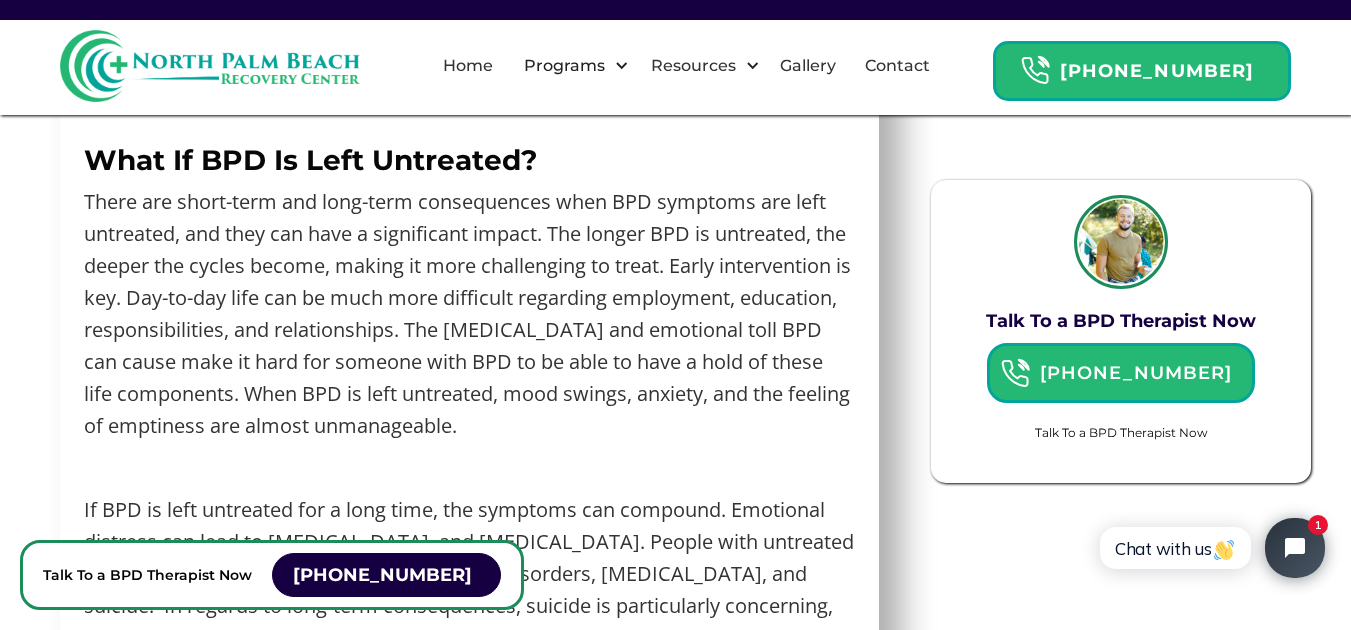 click on "There are short-term and long-term consequences when BPD symptoms are left untreated, and they can have a significant impact. The longer BPD is untreated, the deeper the cycles become, making it more challenging to treat. Early intervention is key.   Day-to-day life can be much more difficult regarding employment, education, responsibilities, and relationships. The impulsivity and emotional toll BPD can cause make it hard for someone with BPD to be able to have a hold of these life components. When BPD is left untreated, mood swings, anxiety, and the feeling of emptiness are almost unmanageable." at bounding box center [469, 314] 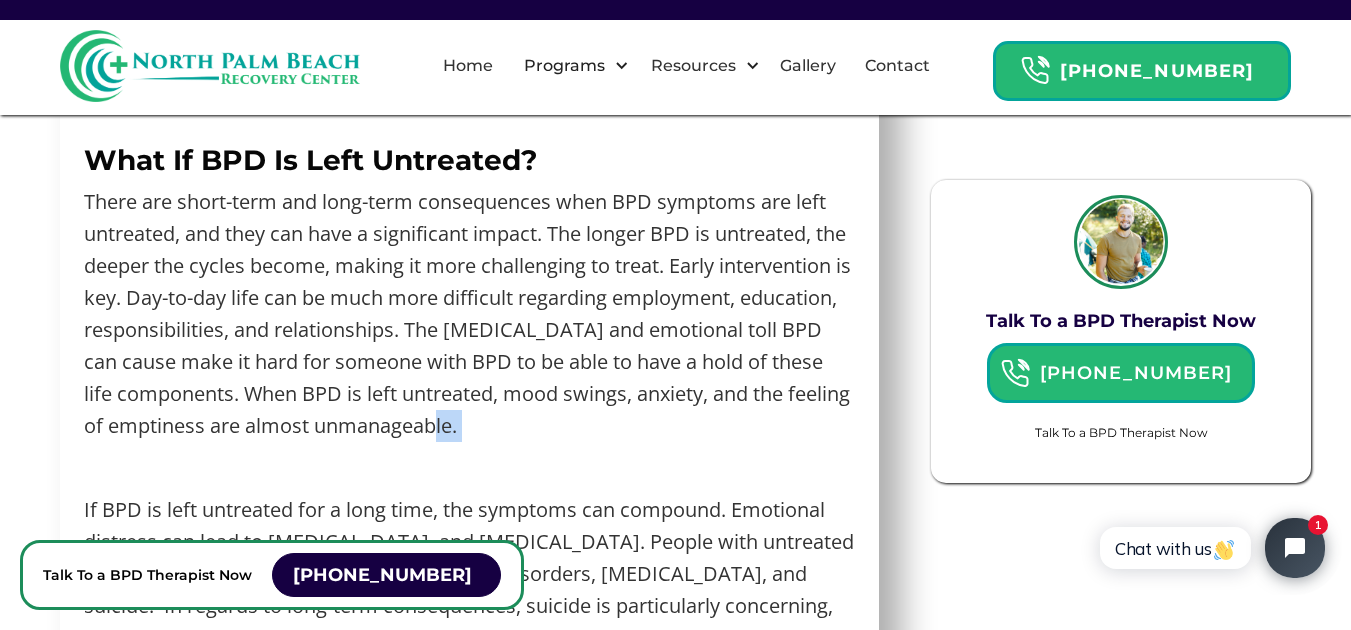 click on "There are short-term and long-term consequences when BPD symptoms are left untreated, and they can have a significant impact. The longer BPD is untreated, the deeper the cycles become, making it more challenging to treat. Early intervention is key.   Day-to-day life can be much more difficult regarding employment, education, responsibilities, and relationships. The impulsivity and emotional toll BPD can cause make it hard for someone with BPD to be able to have a hold of these life components. When BPD is left untreated, mood swings, anxiety, and the feeling of emptiness are almost unmanageable." at bounding box center [469, 314] 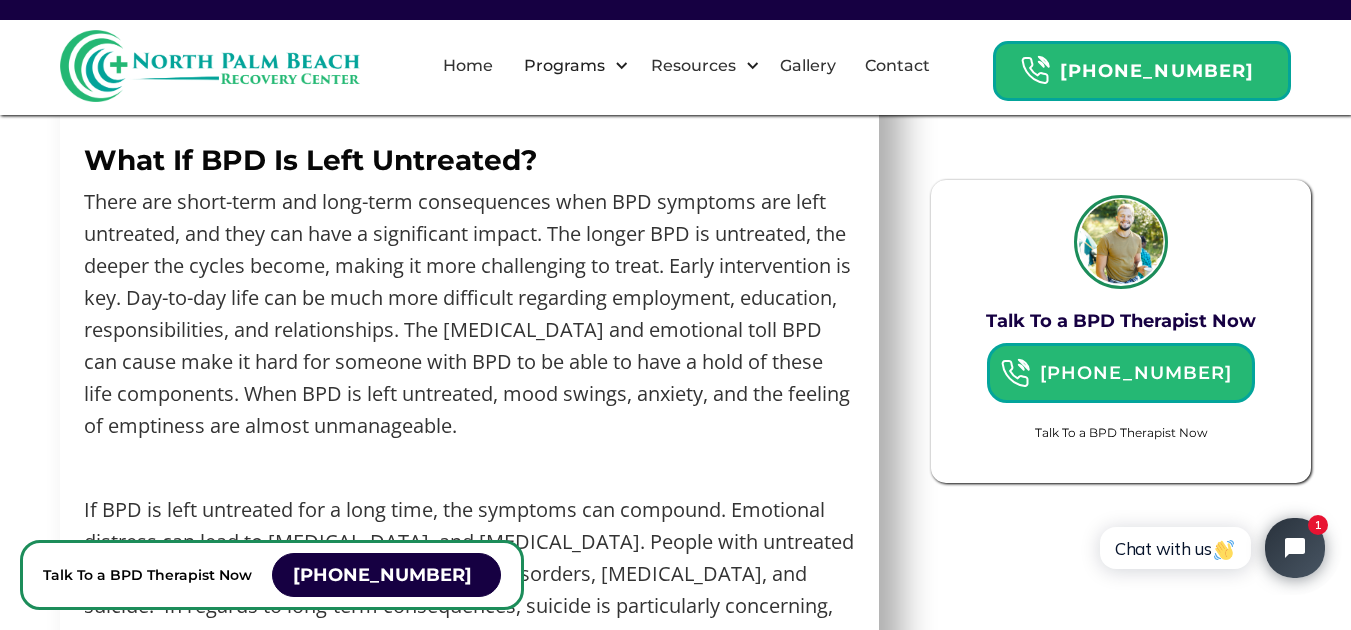 click on "There are short-term and long-term consequences when BPD symptoms are left untreated, and they can have a significant impact. The longer BPD is untreated, the deeper the cycles become, making it more challenging to treat. Early intervention is key.   Day-to-day life can be much more difficult regarding employment, education, responsibilities, and relationships. The impulsivity and emotional toll BPD can cause make it hard for someone with BPD to be able to have a hold of these life components. When BPD is left untreated, mood swings, anxiety, and the feeling of emptiness are almost unmanageable." at bounding box center (469, 314) 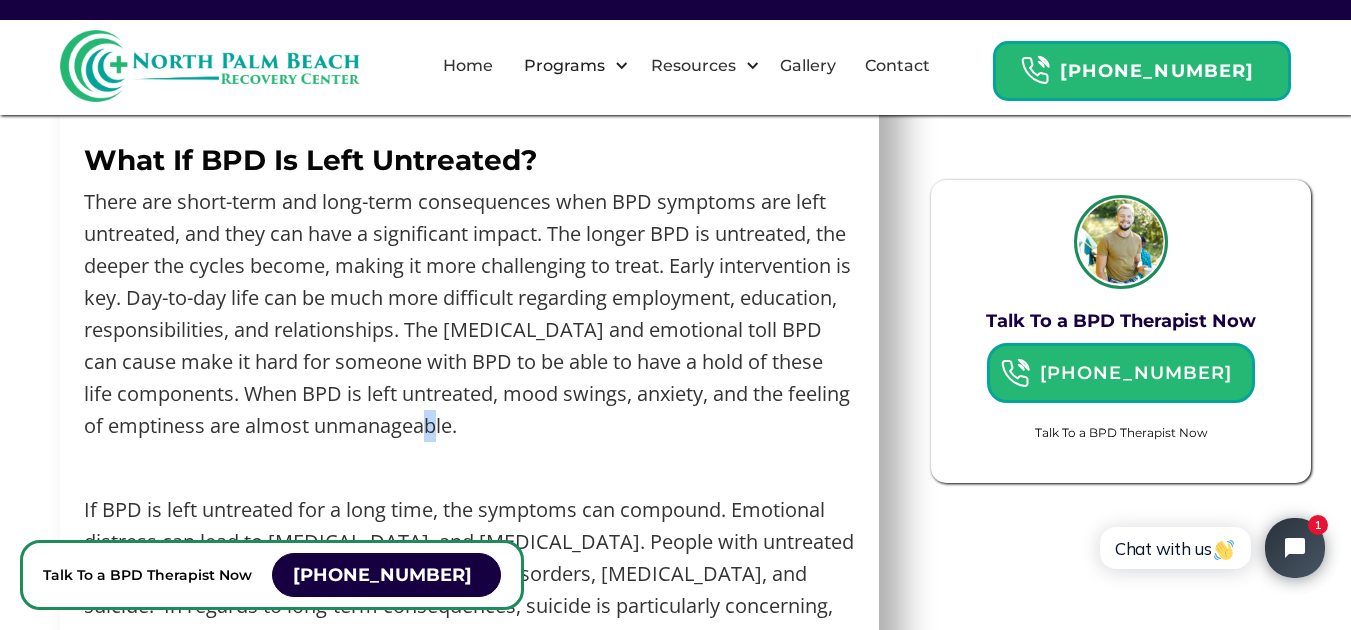 click on "There are short-term and long-term consequences when BPD symptoms are left untreated, and they can have a significant impact. The longer BPD is untreated, the deeper the cycles become, making it more challenging to treat. Early intervention is key.   Day-to-day life can be much more difficult regarding employment, education, responsibilities, and relationships. The impulsivity and emotional toll BPD can cause make it hard for someone with BPD to be able to have a hold of these life components. When BPD is left untreated, mood swings, anxiety, and the feeling of emptiness are almost unmanageable." at bounding box center (469, 314) 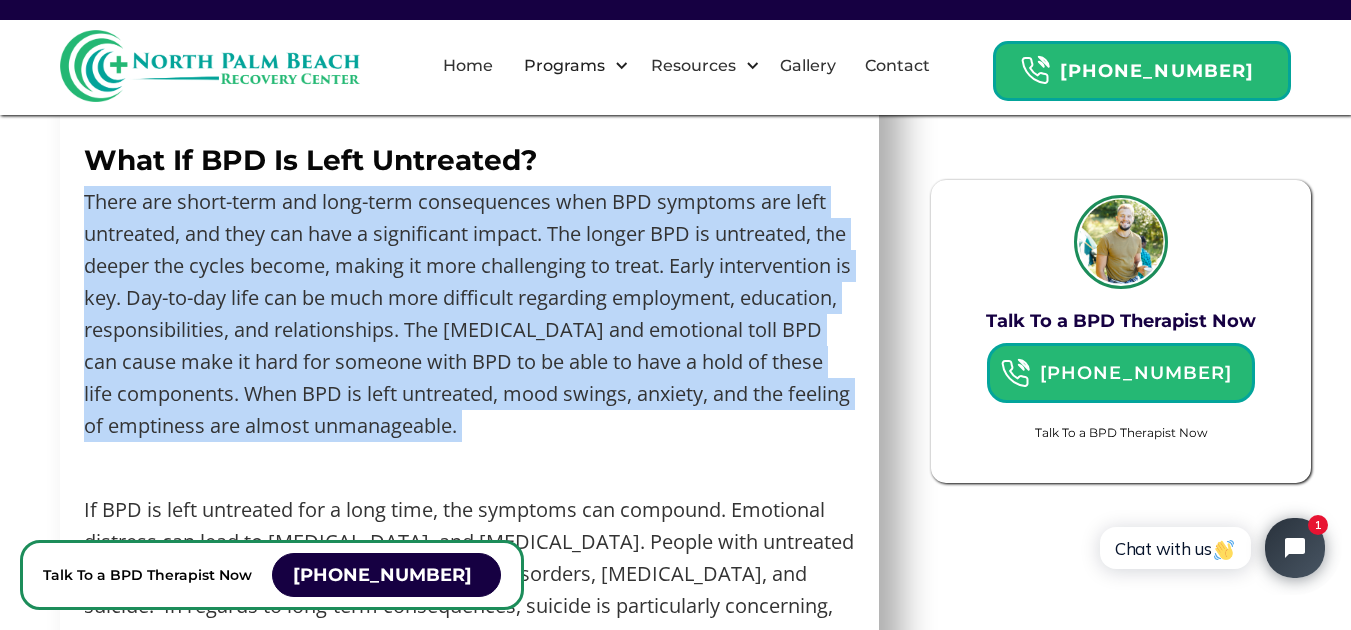 click on "There are short-term and long-term consequences when BPD symptoms are left untreated, and they can have a significant impact. The longer BPD is untreated, the deeper the cycles become, making it more challenging to treat. Early intervention is key.   Day-to-day life can be much more difficult regarding employment, education, responsibilities, and relationships. The impulsivity and emotional toll BPD can cause make it hard for someone with BPD to be able to have a hold of these life components. When BPD is left untreated, mood swings, anxiety, and the feeling of emptiness are almost unmanageable." at bounding box center (469, 314) 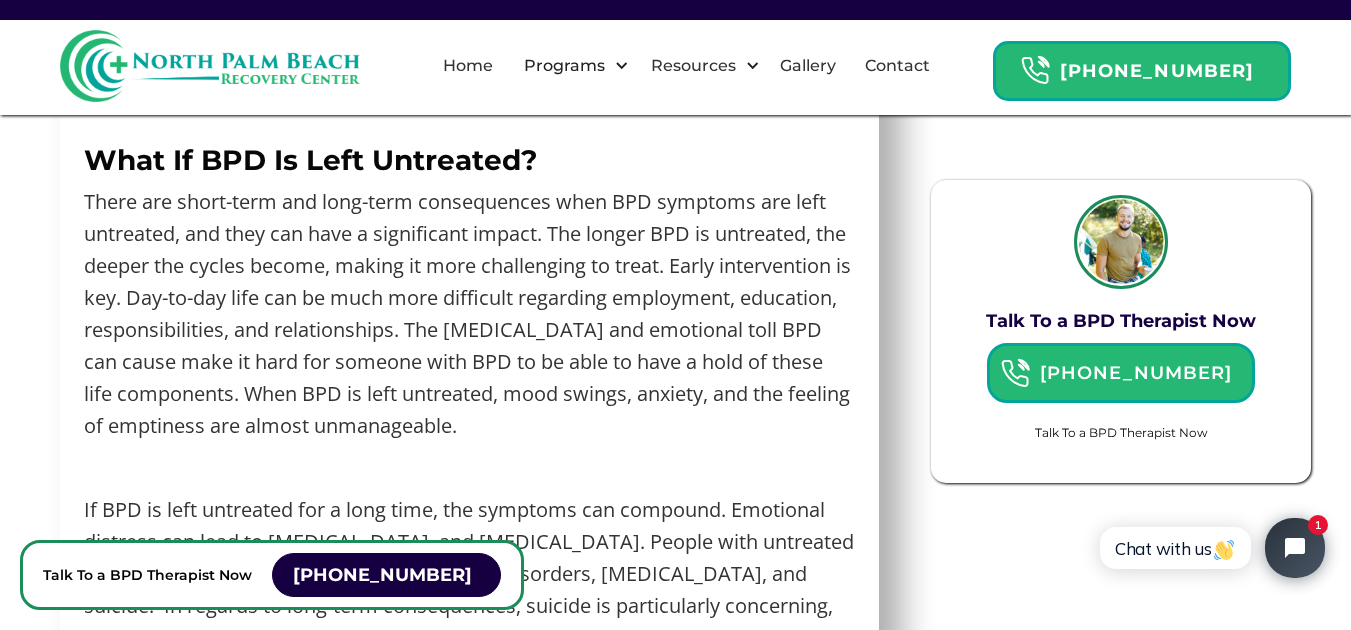 click on "Talk To a BPD Therapist Now (866) 665-0836 Talk To a BPD Therapist Now
Thank you! Your submission has been received! Oops! Something went wrong while submitting the form." at bounding box center (1121, 302) 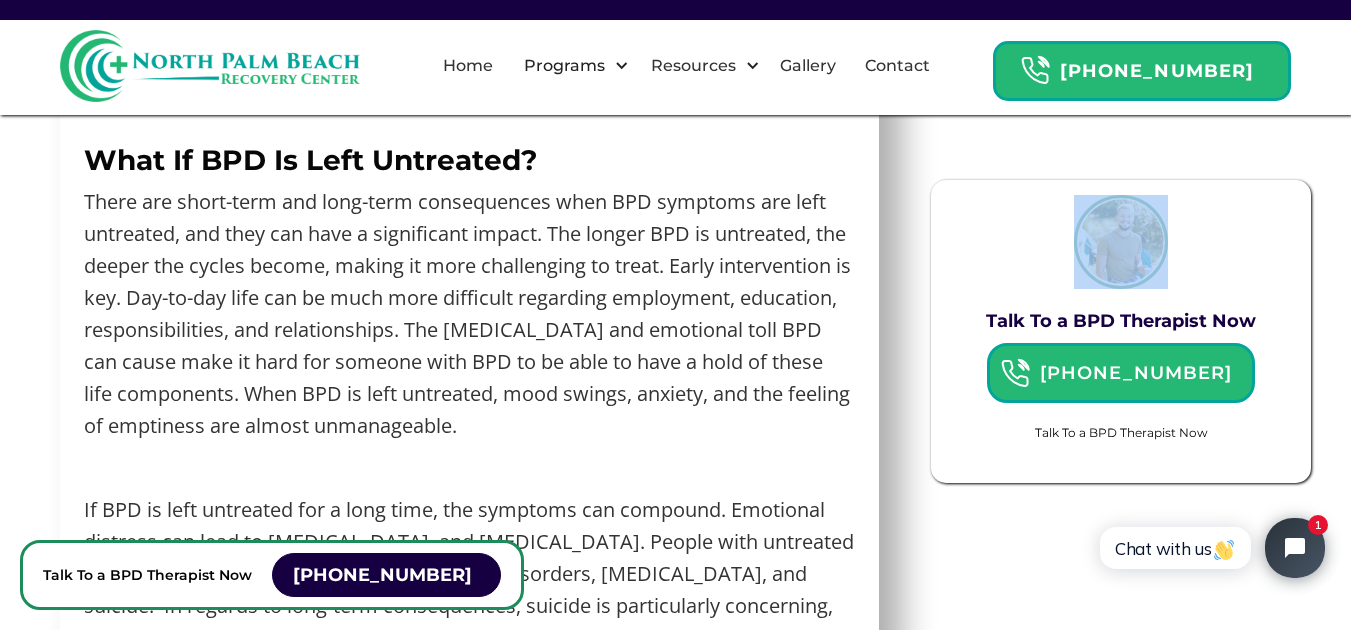 click on "Talk To a BPD Therapist Now (866) 665-0836 Talk To a BPD Therapist Now
Thank you! Your submission has been received! Oops! Something went wrong while submitting the form." at bounding box center [1121, 302] 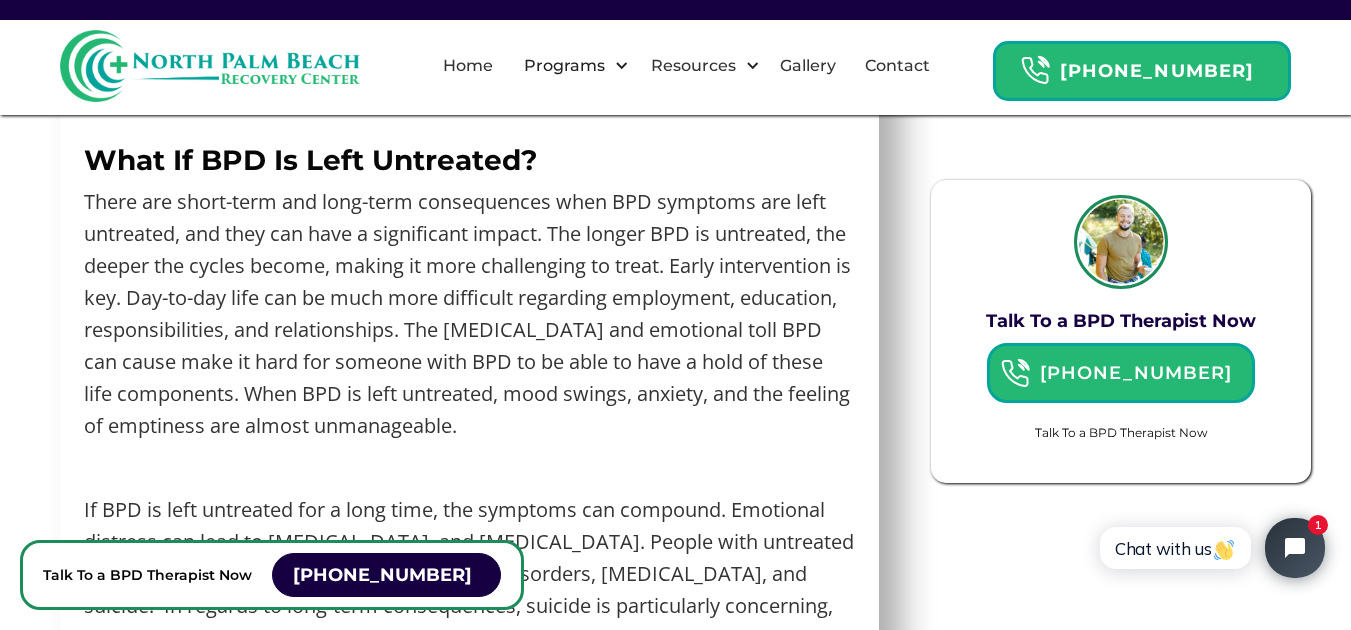 click at bounding box center [675, 10] 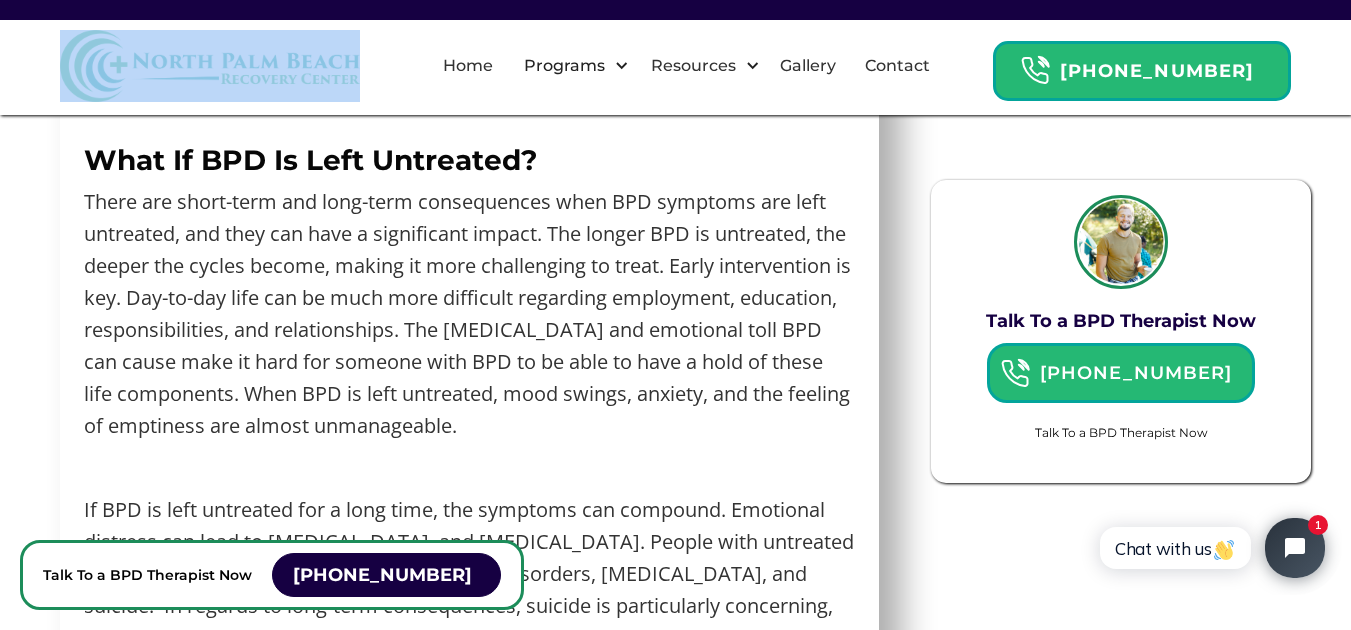 click at bounding box center [675, 10] 